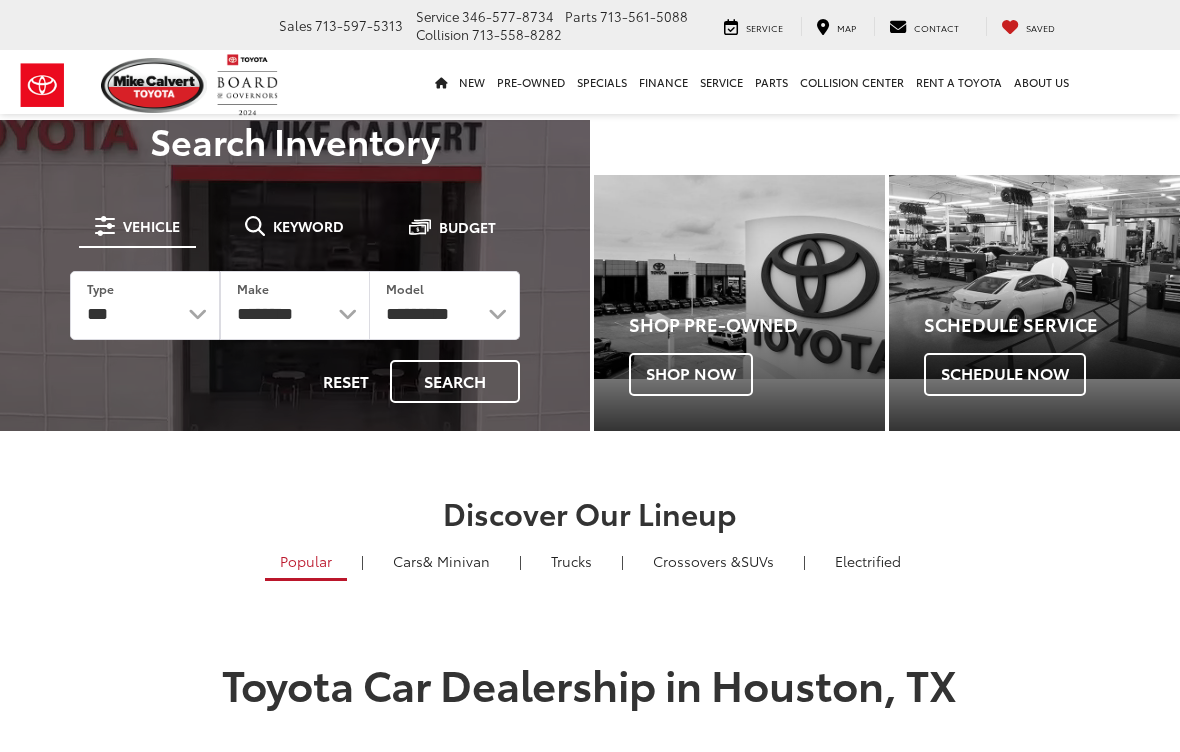scroll, scrollTop: 0, scrollLeft: 0, axis: both 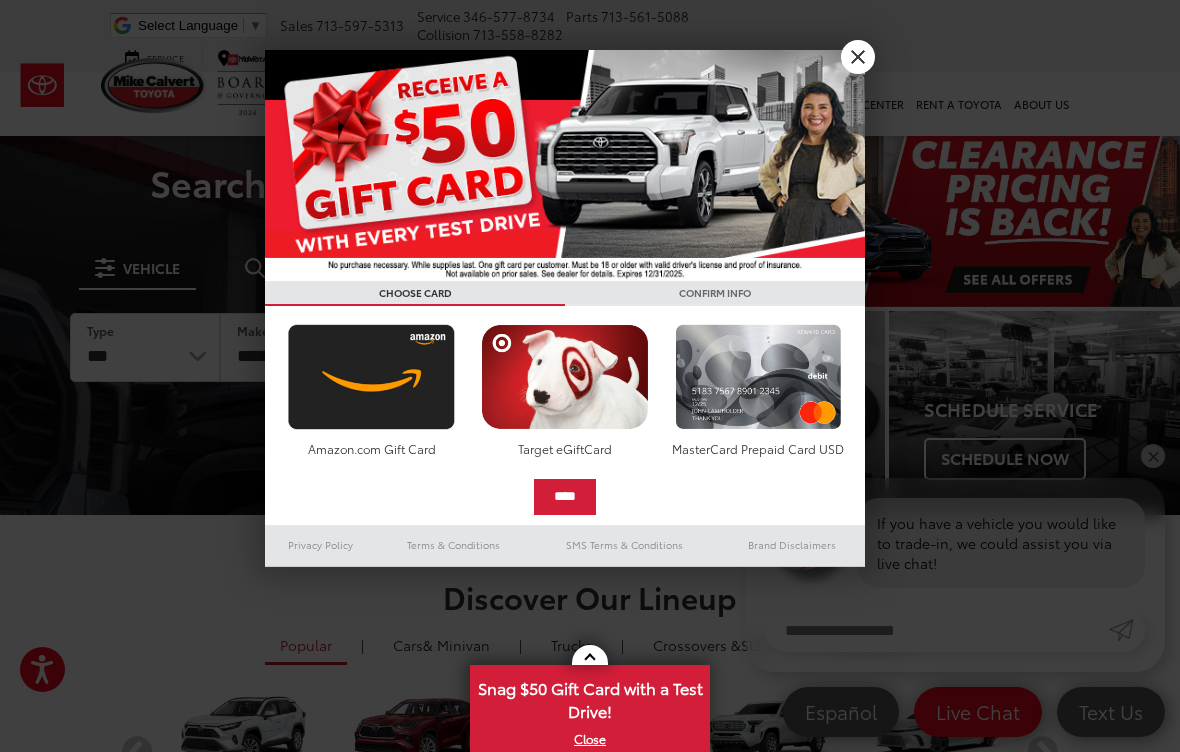 click at bounding box center (590, 376) 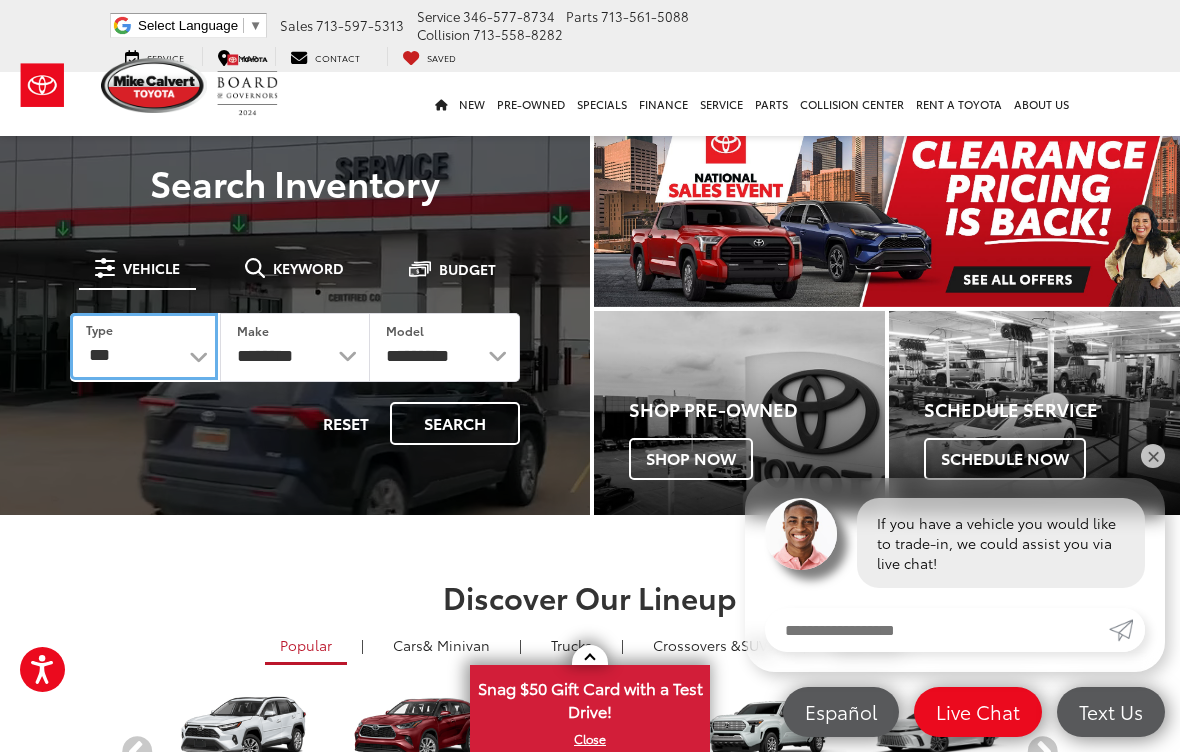 click on "***
***
****
*********" at bounding box center (144, 346) 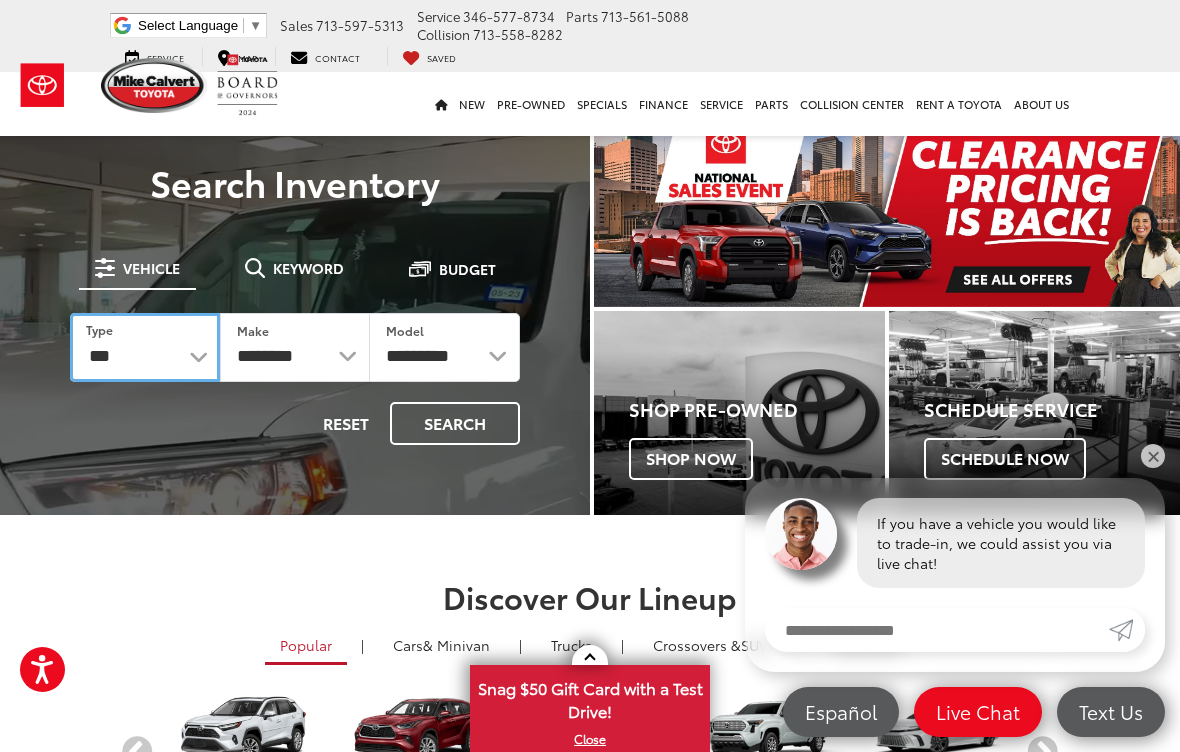 select on "******" 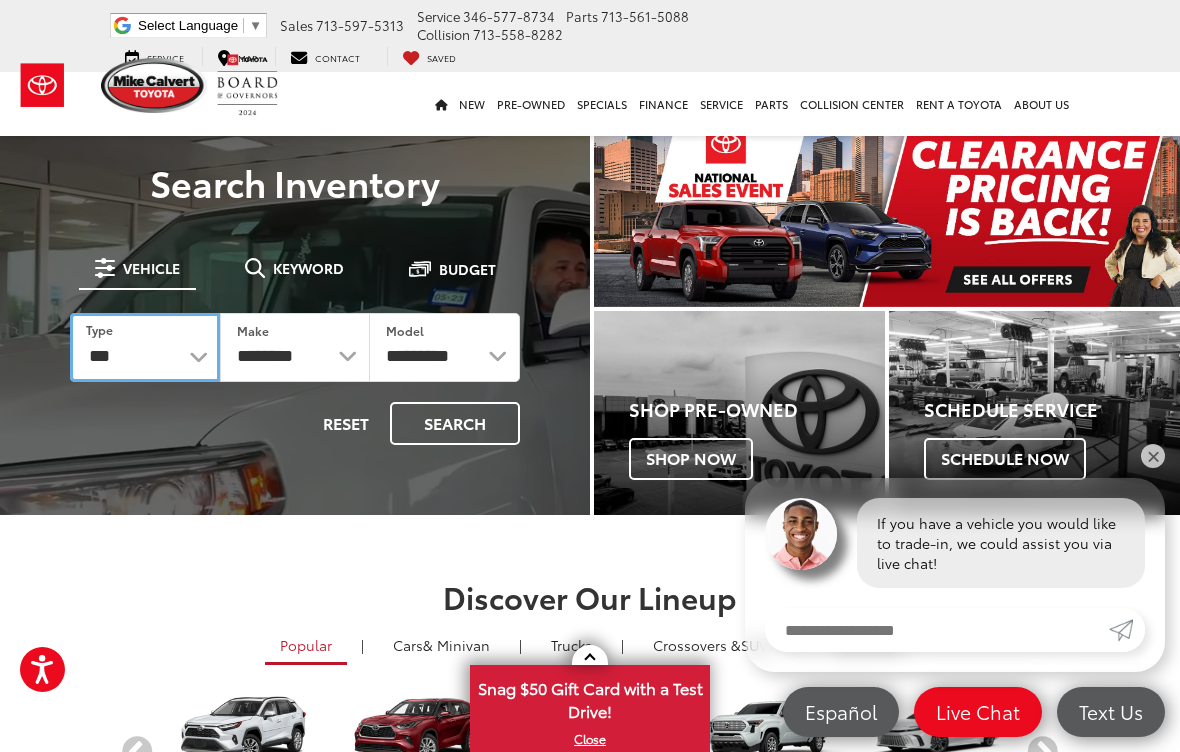 select on "******" 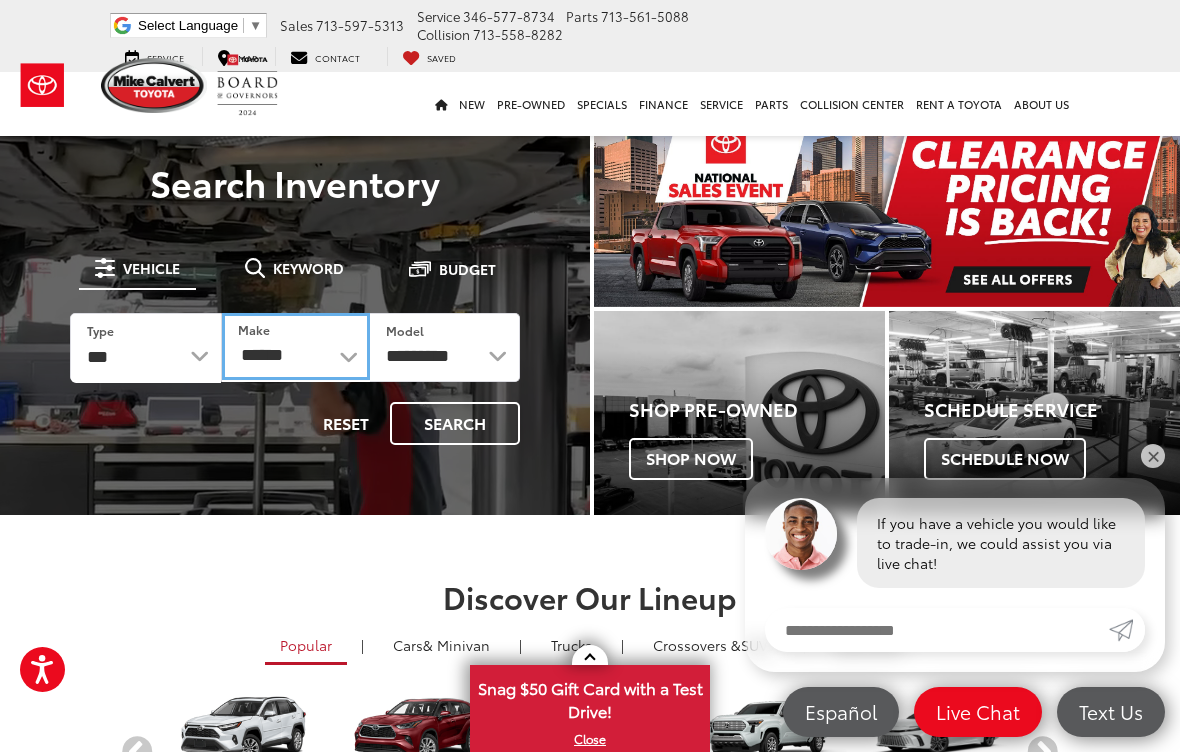 click on "******** ******" at bounding box center [296, 346] 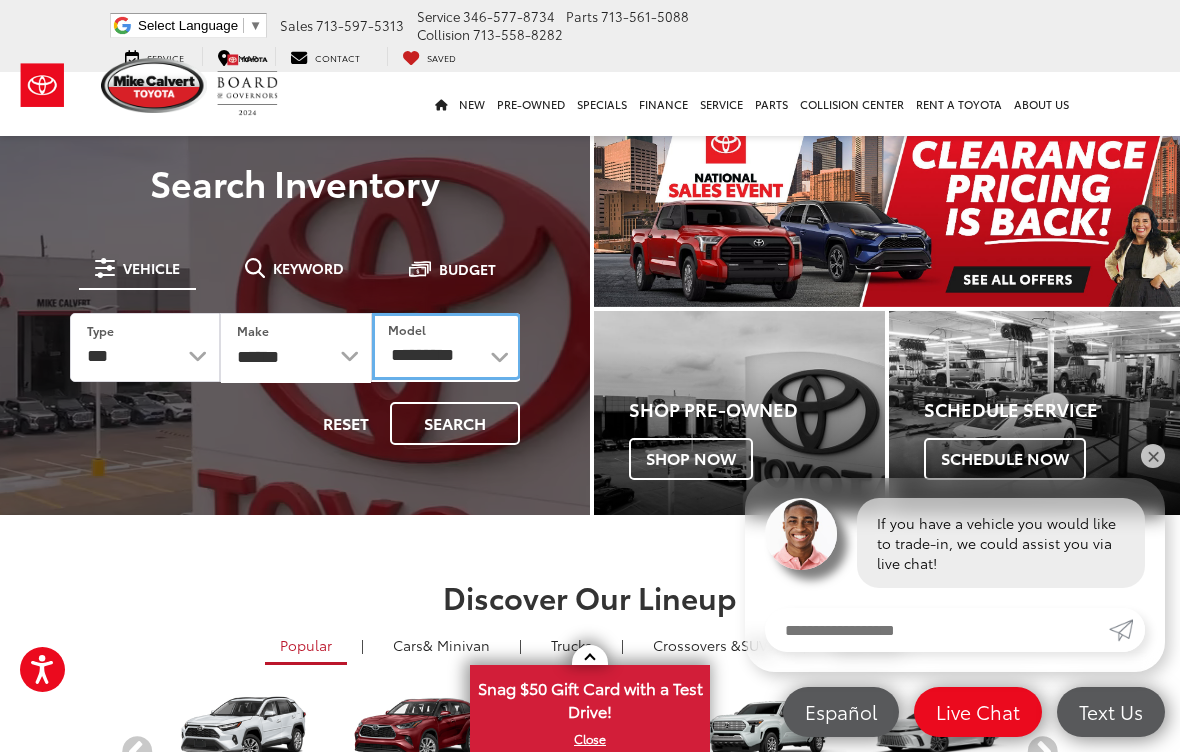 click on "**********" at bounding box center (446, 346) 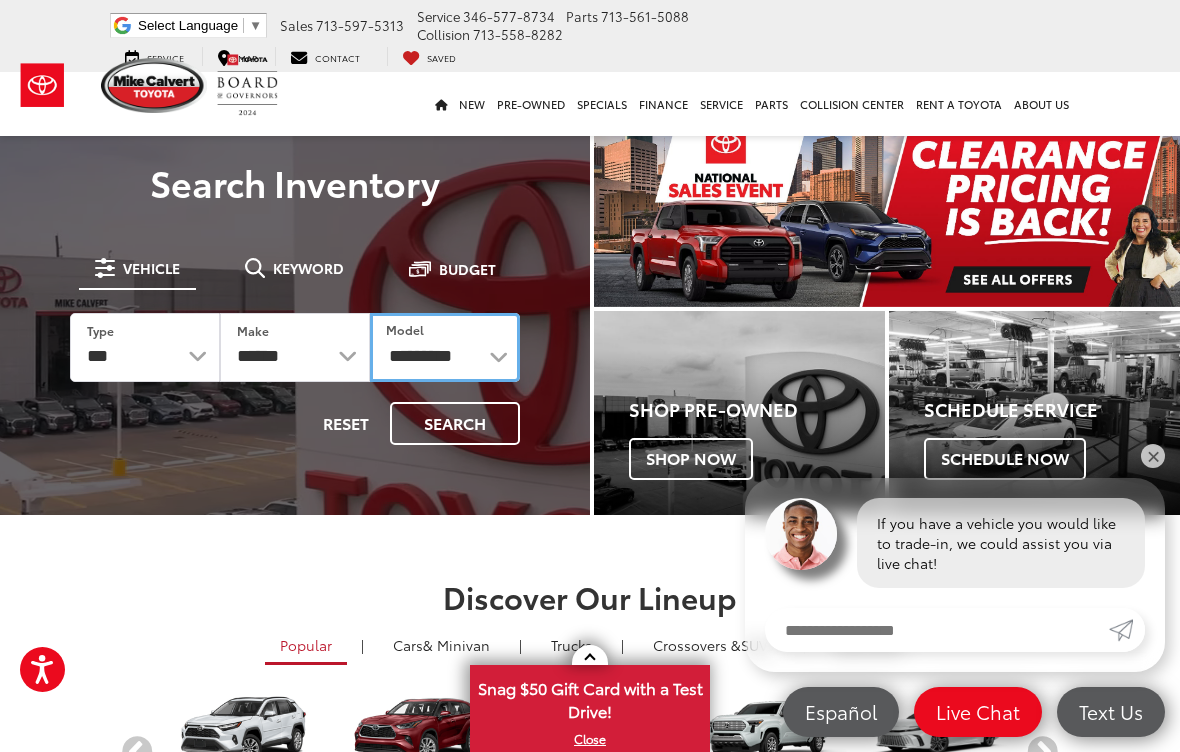 select on "*****" 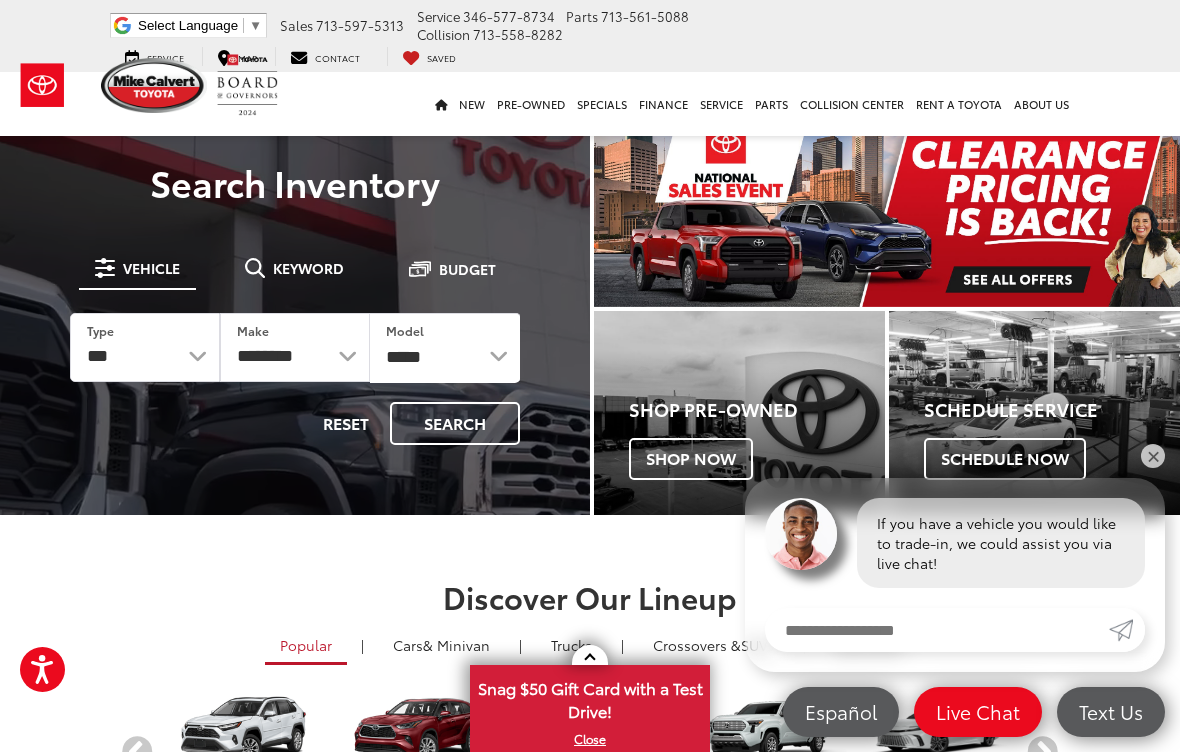 click on "Search" at bounding box center [455, 423] 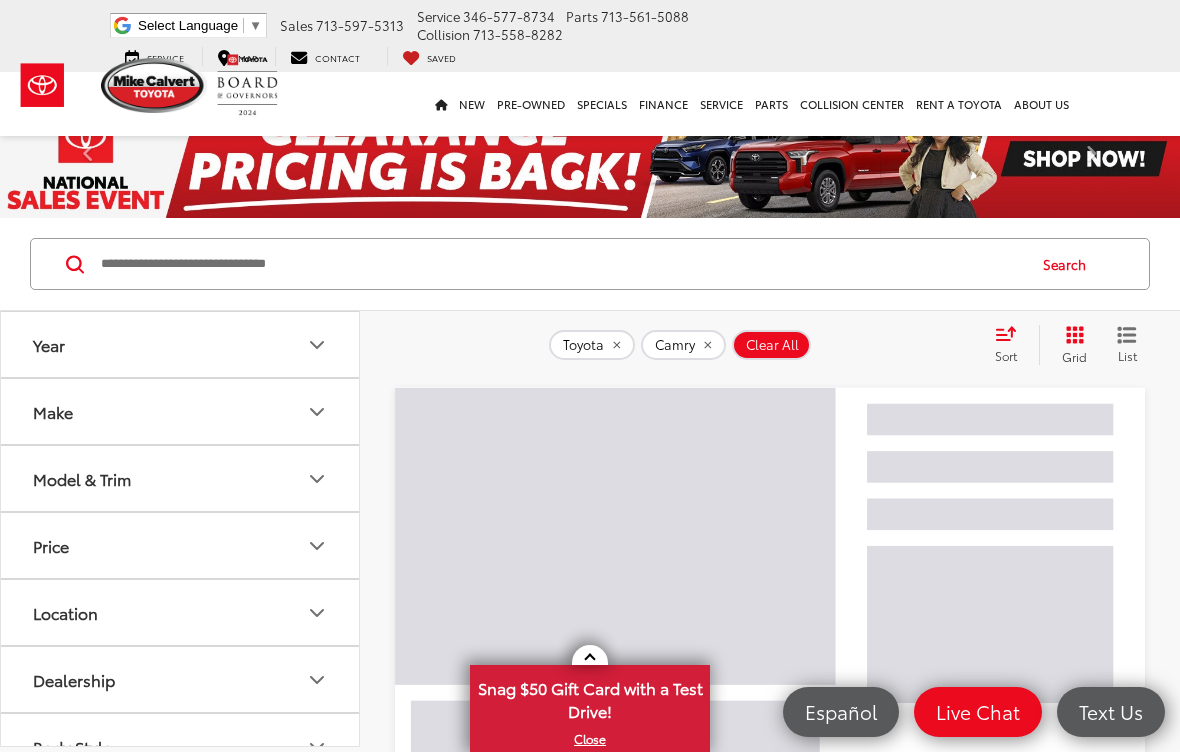 scroll, scrollTop: 0, scrollLeft: 0, axis: both 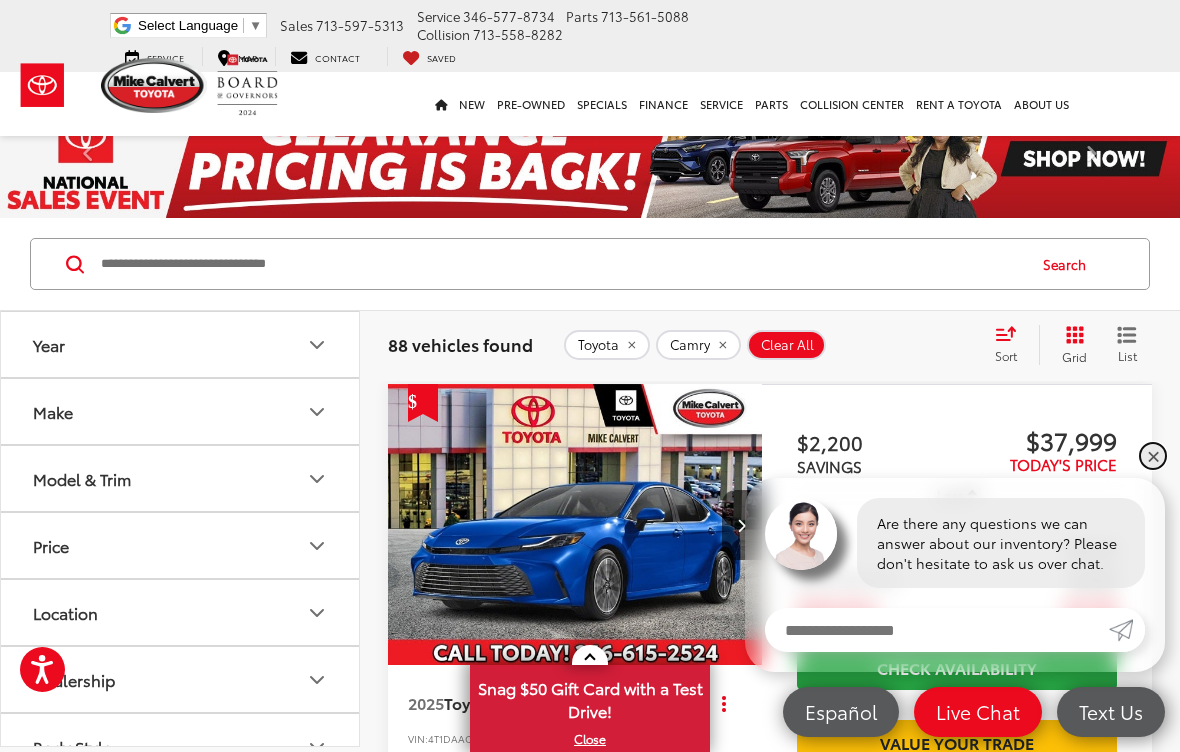 click on "✕" at bounding box center [1153, 456] 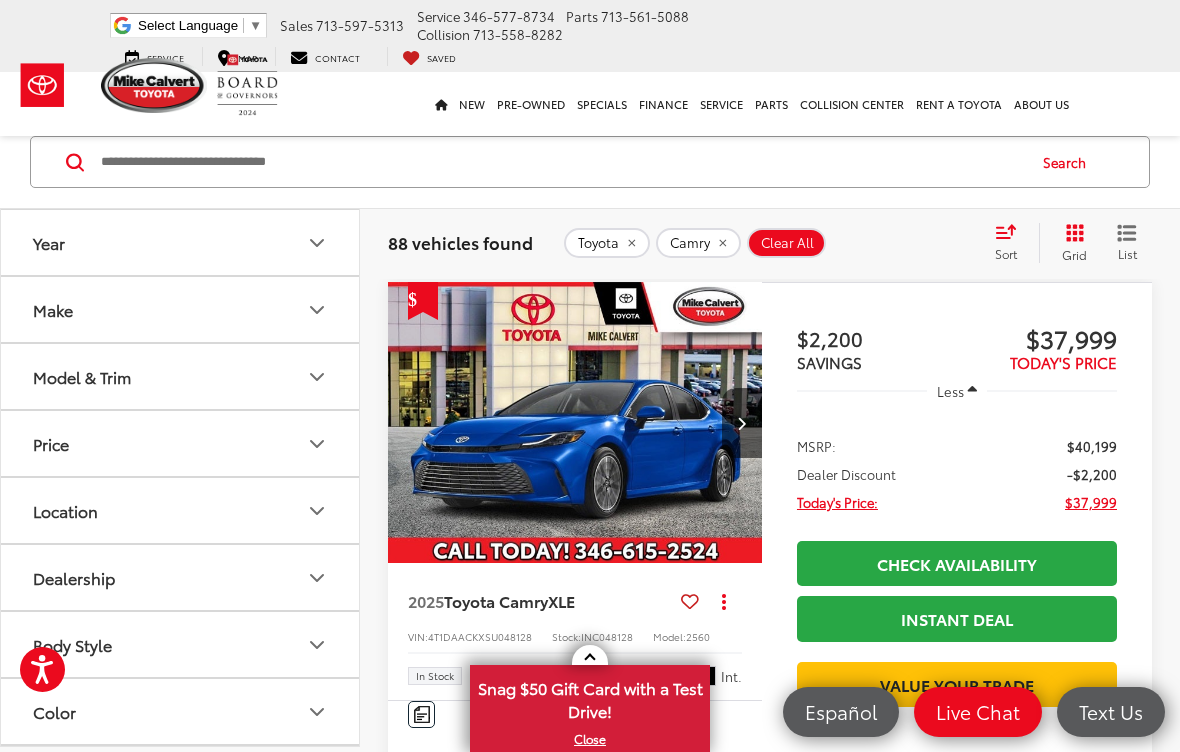 scroll, scrollTop: 103, scrollLeft: 0, axis: vertical 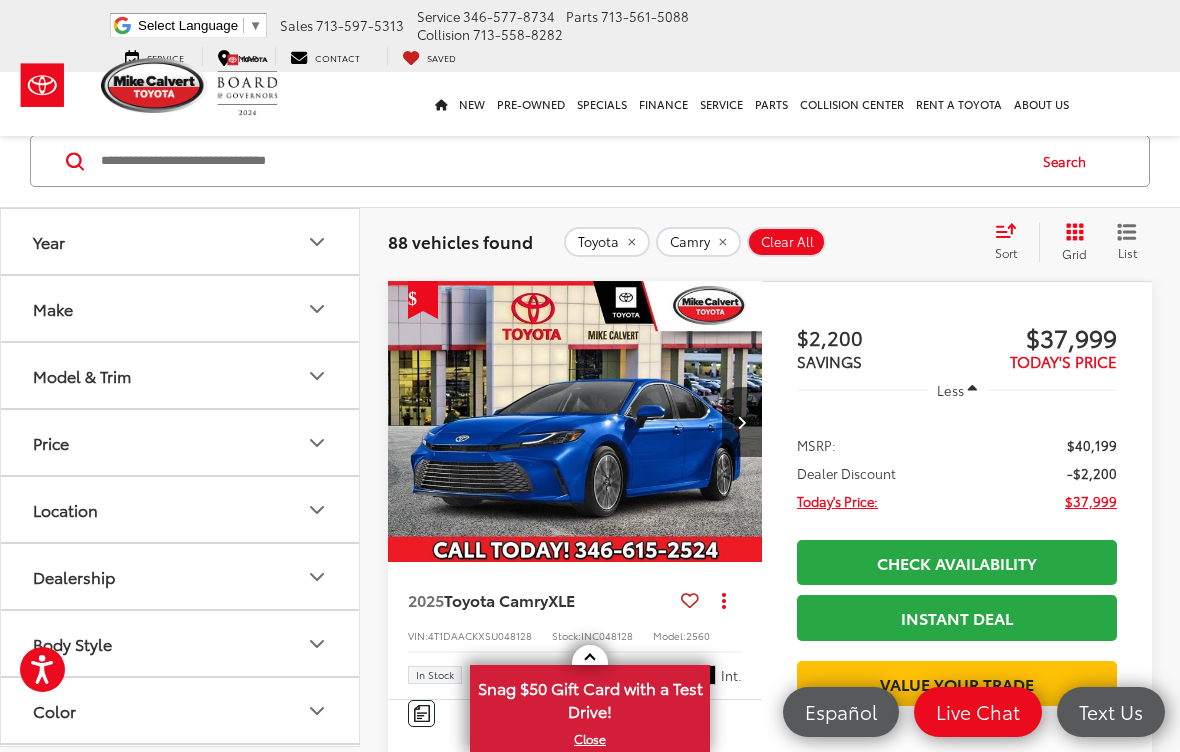 click 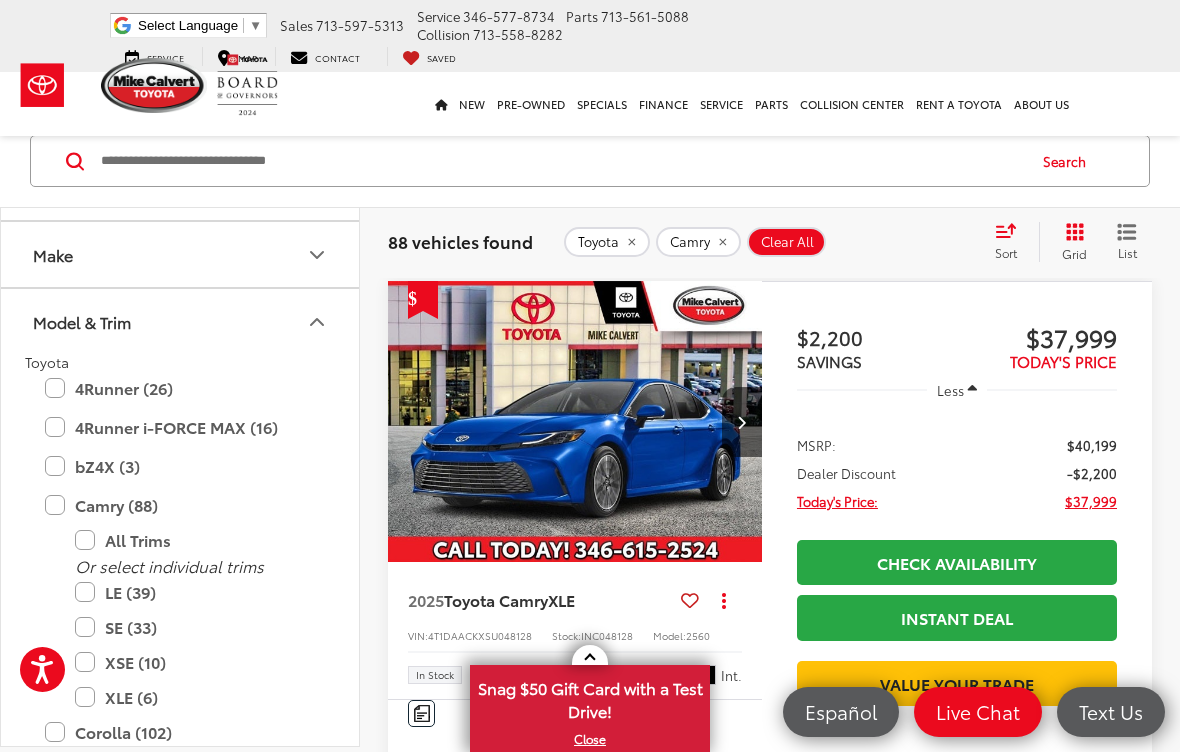 scroll, scrollTop: 56, scrollLeft: 0, axis: vertical 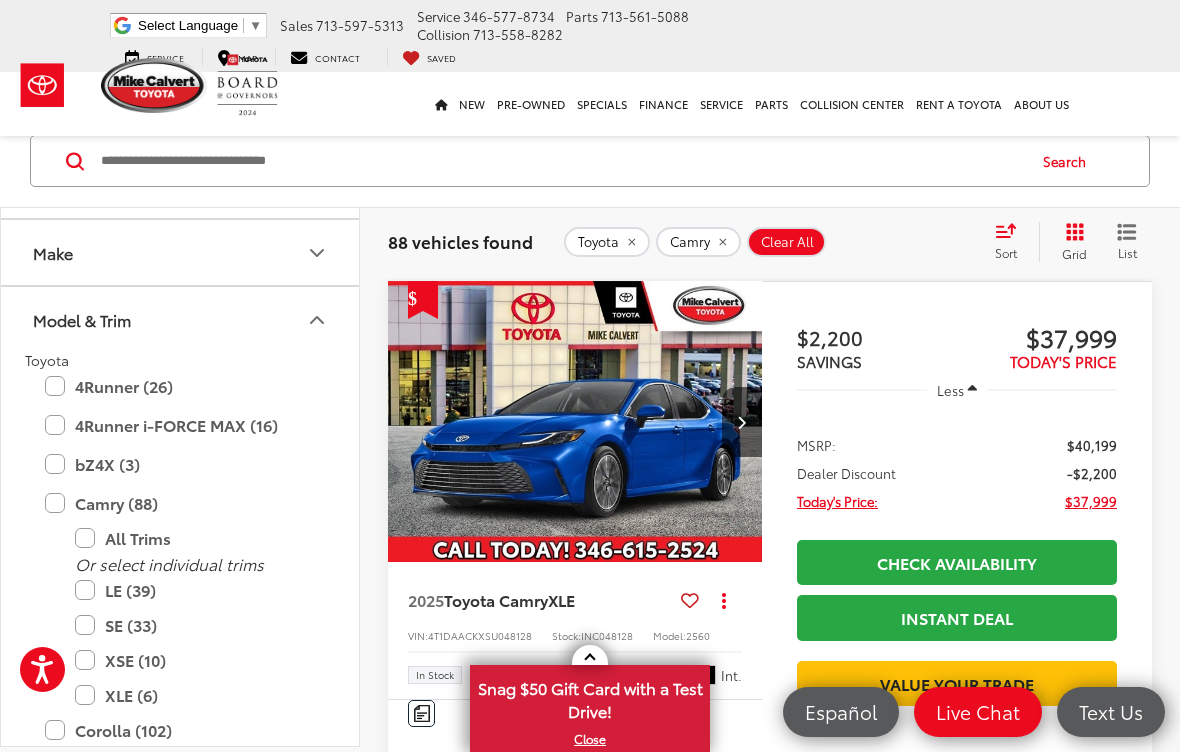 click on "LE (39)" at bounding box center [195, 590] 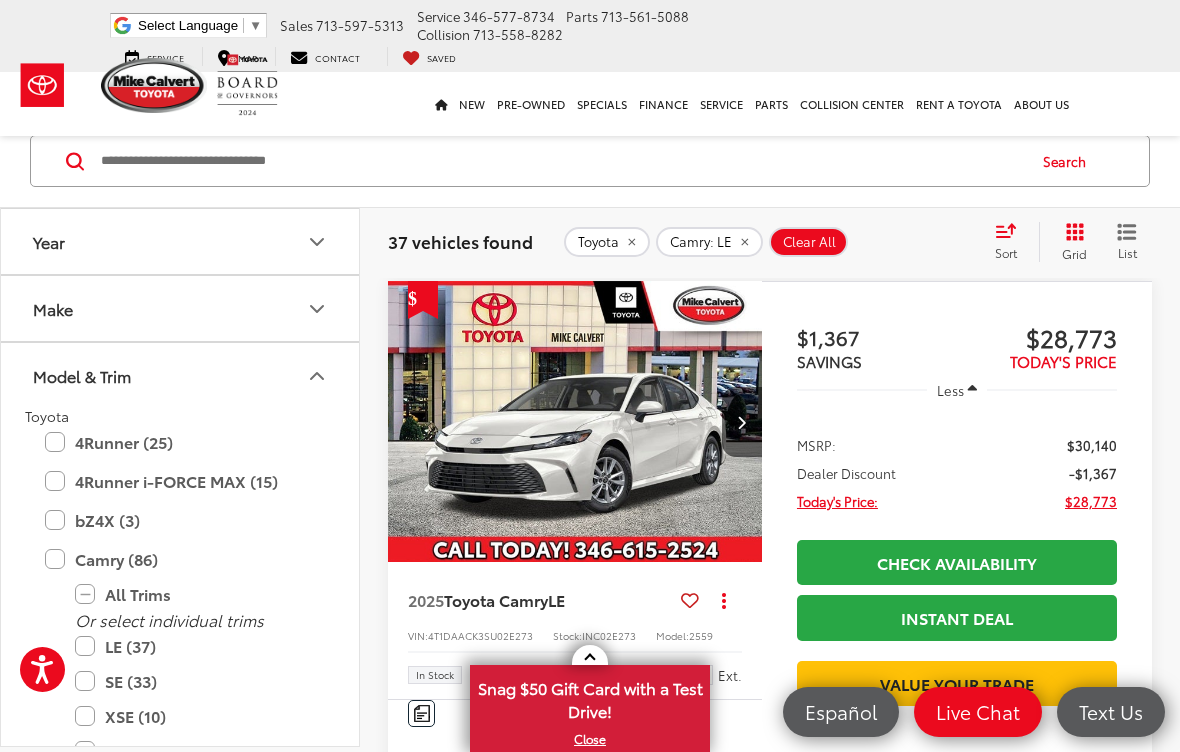 scroll, scrollTop: 0, scrollLeft: 0, axis: both 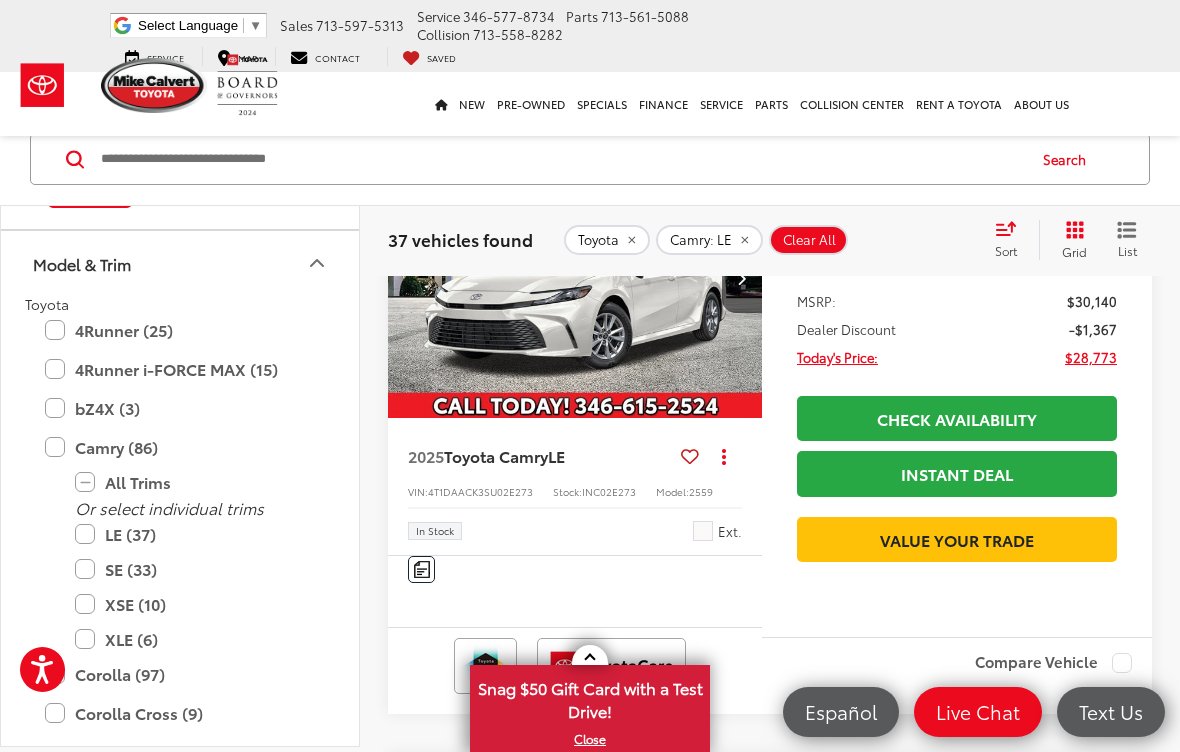 click at bounding box center [422, 569] 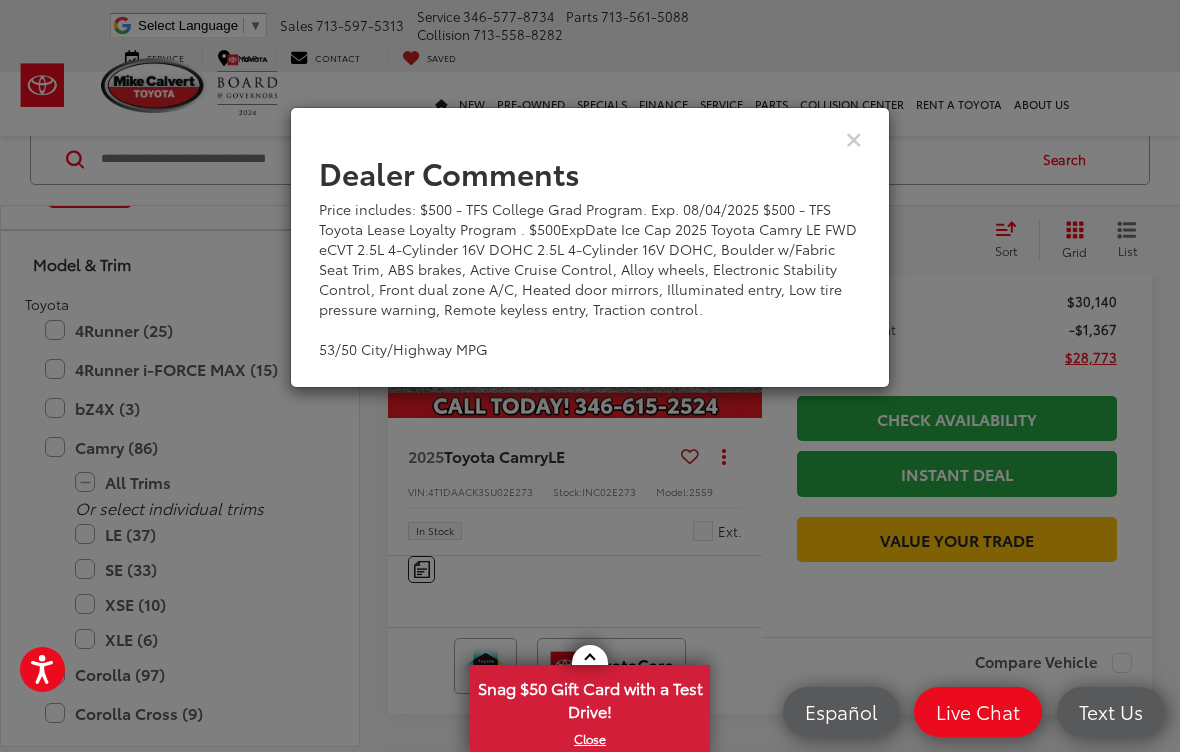 click at bounding box center [590, 138] 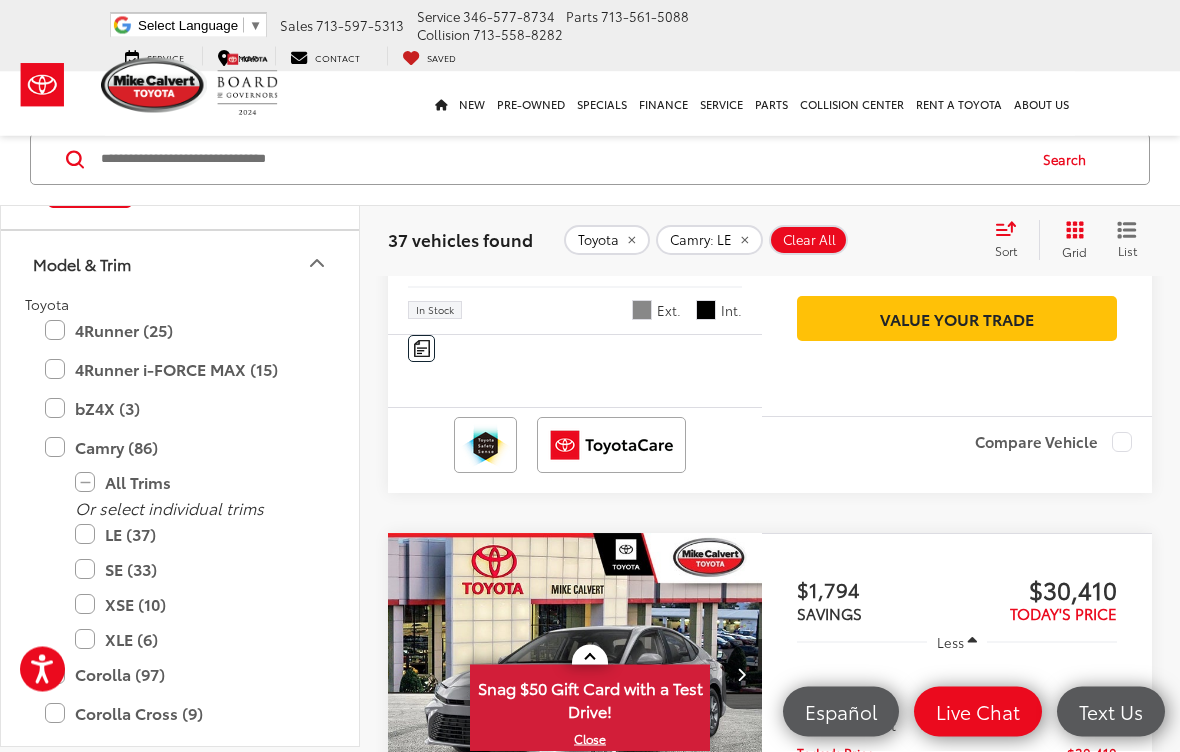 scroll, scrollTop: 1107, scrollLeft: 0, axis: vertical 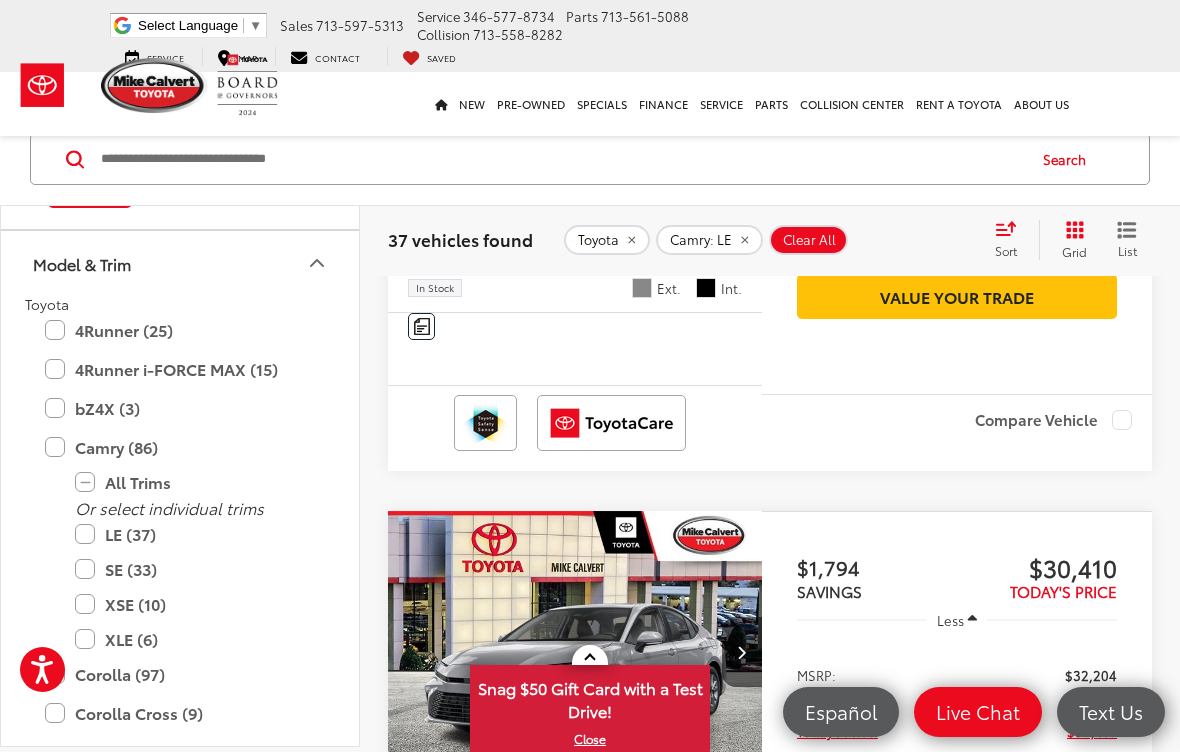 click at bounding box center (422, 326) 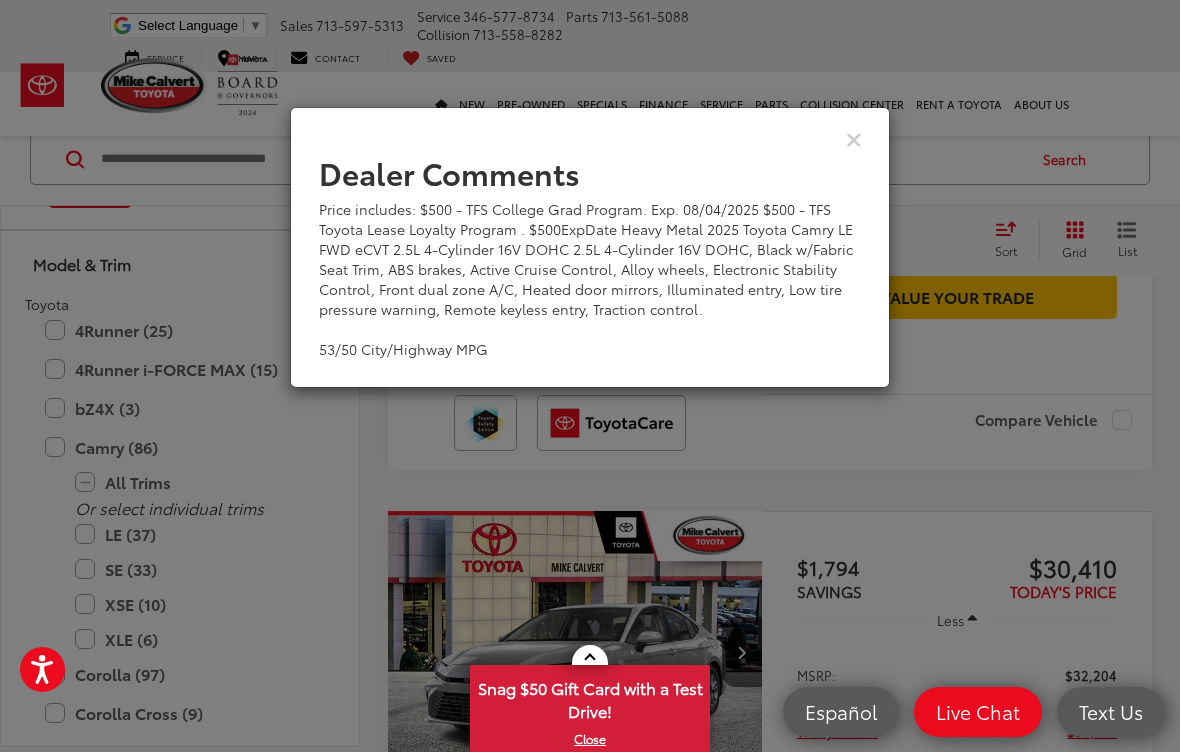 click at bounding box center [590, 138] 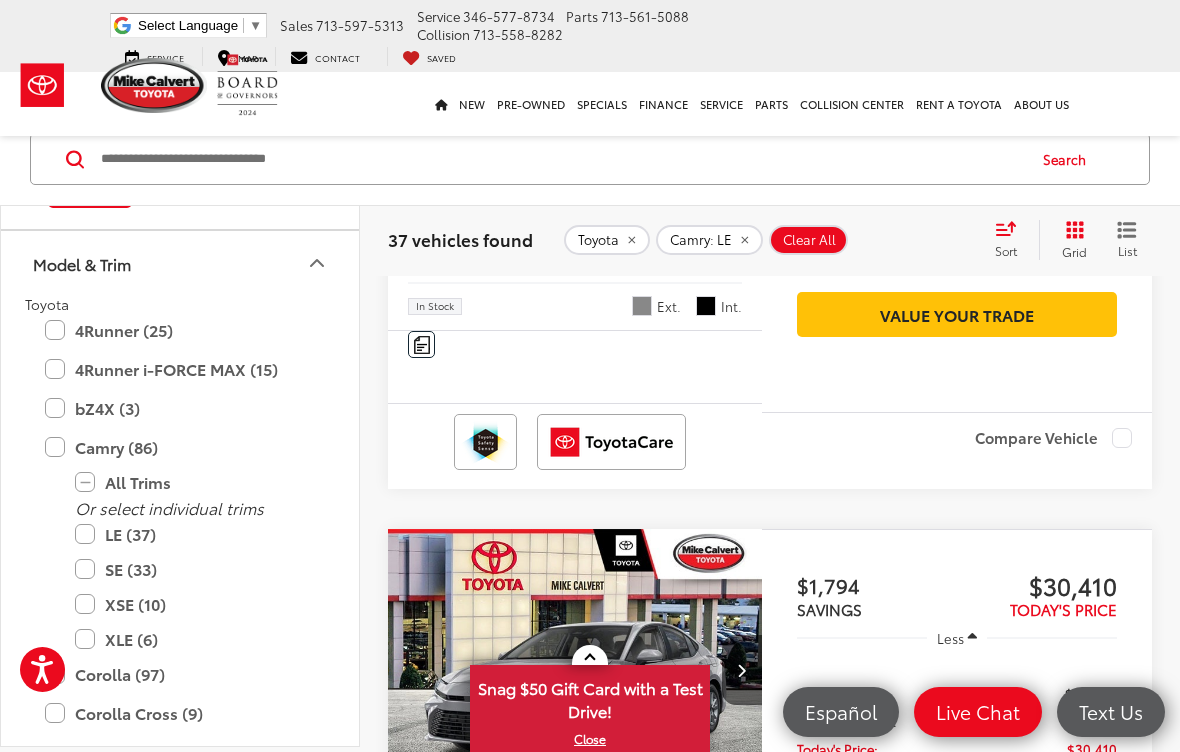 scroll, scrollTop: 1718, scrollLeft: 0, axis: vertical 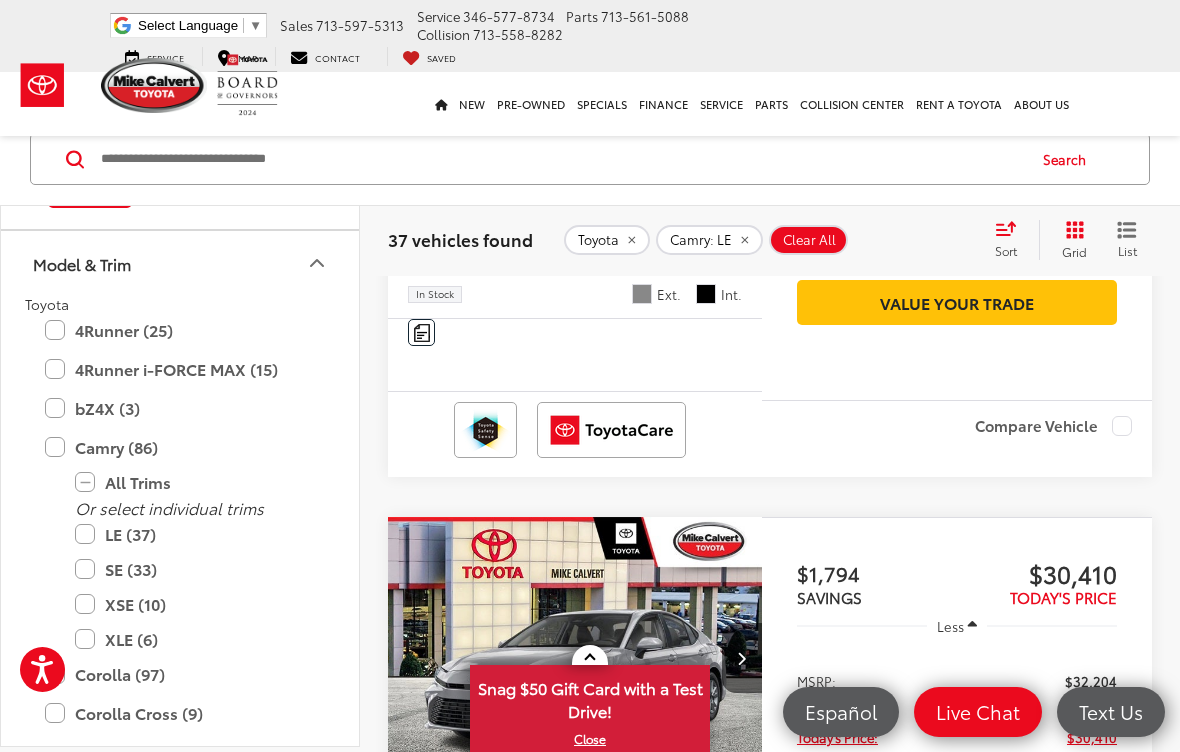 click at bounding box center (422, 332) 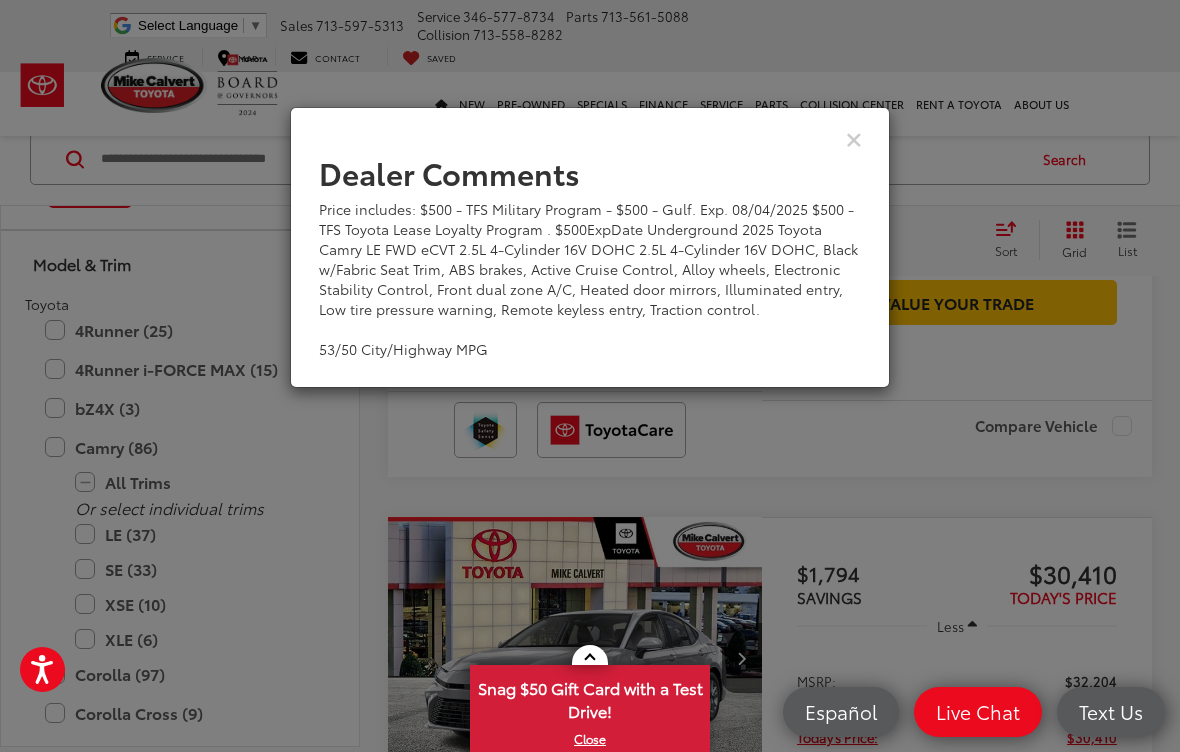 click at bounding box center (854, 138) 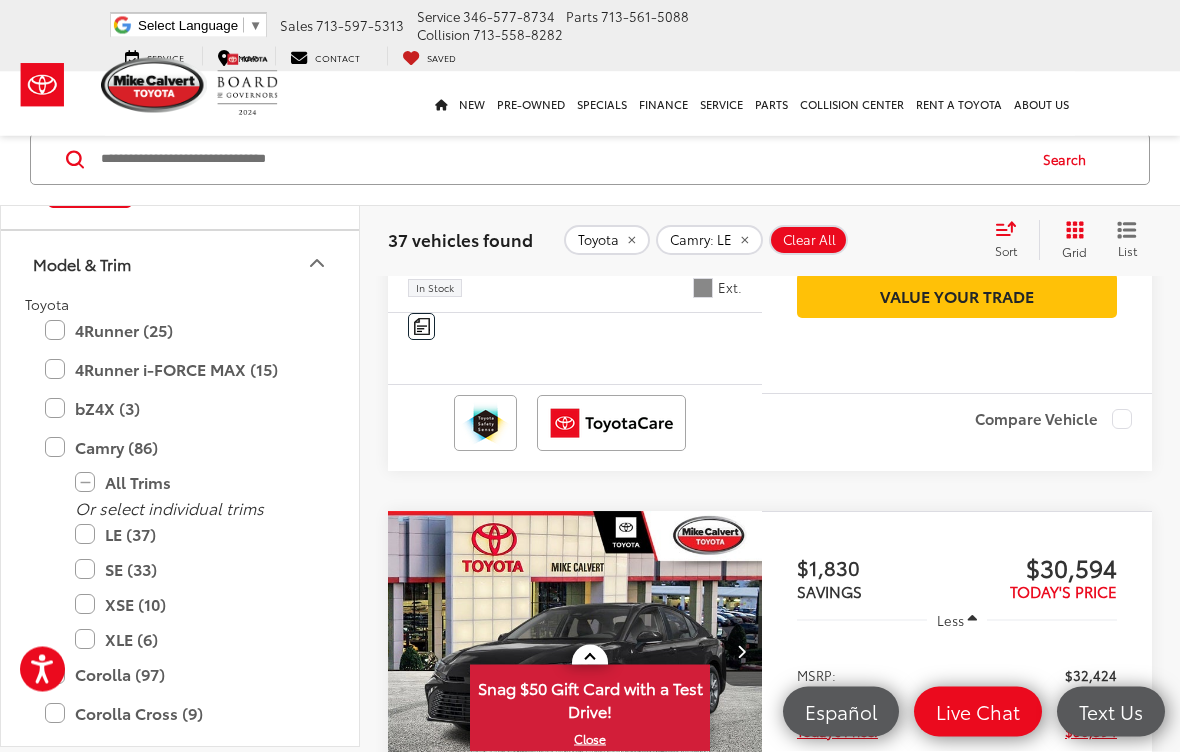 scroll, scrollTop: 2342, scrollLeft: 0, axis: vertical 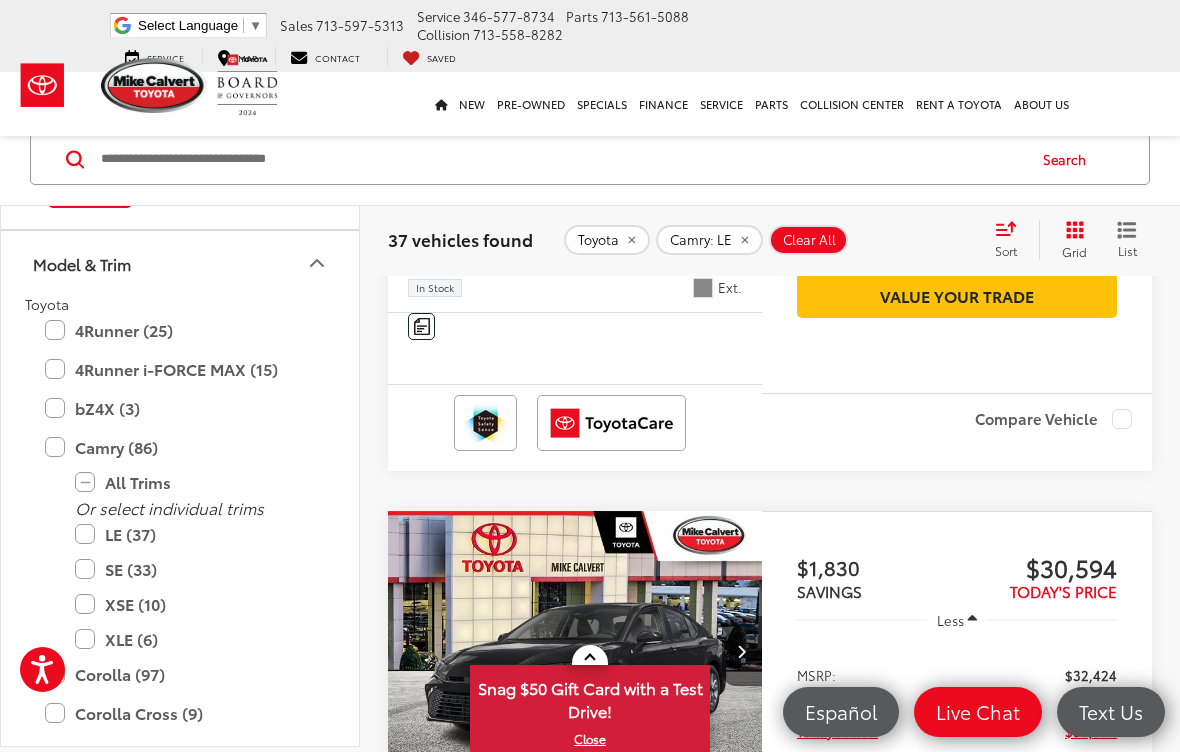 click on "Comments" at bounding box center [421, 326] 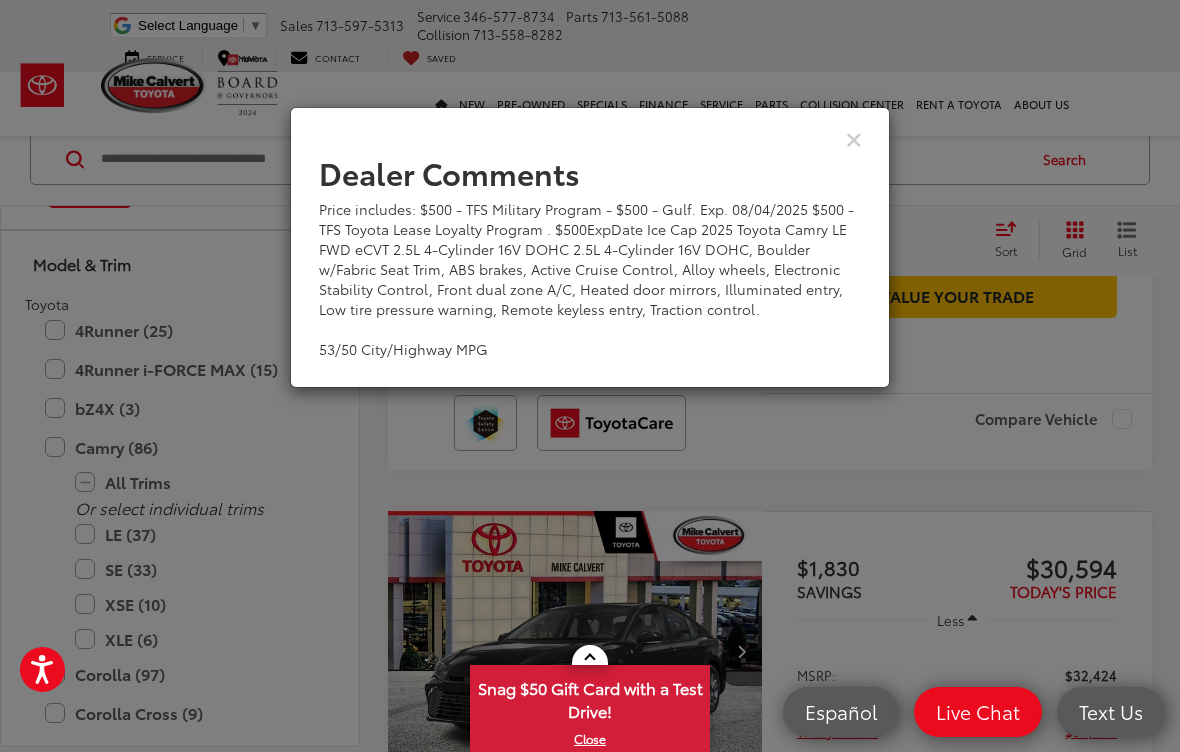 click at bounding box center (854, 138) 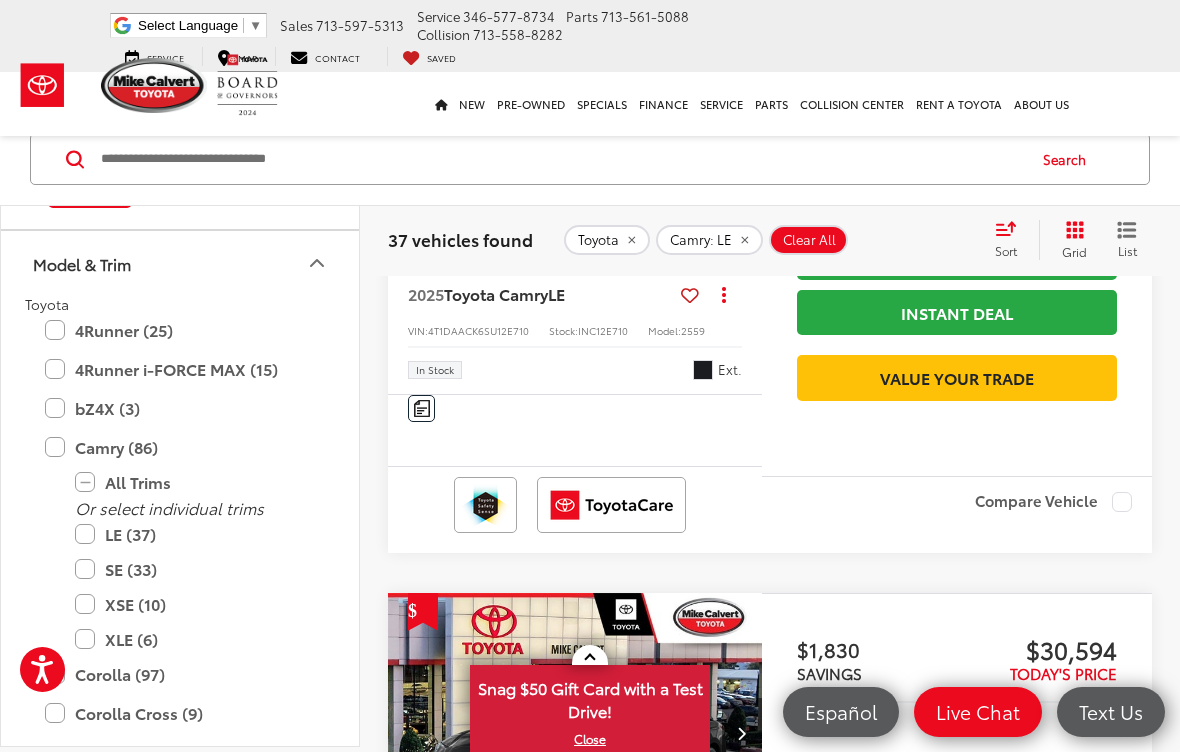 scroll, scrollTop: 2986, scrollLeft: 0, axis: vertical 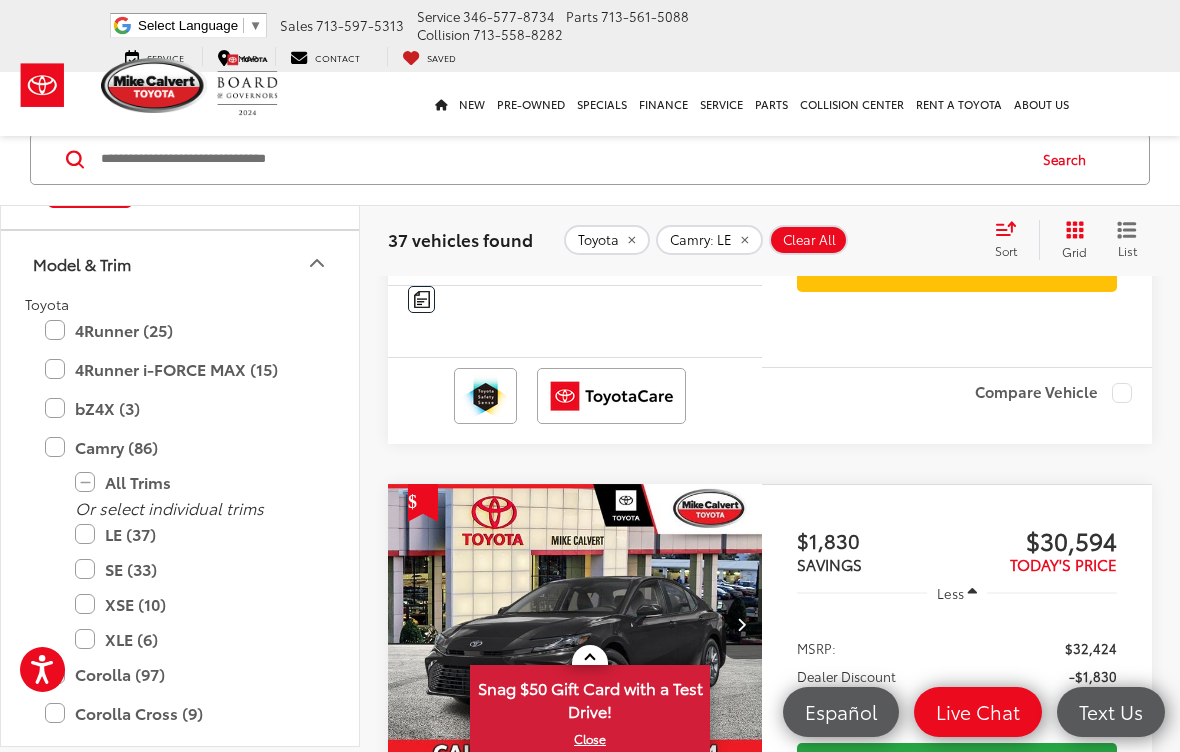 click at bounding box center (422, 299) 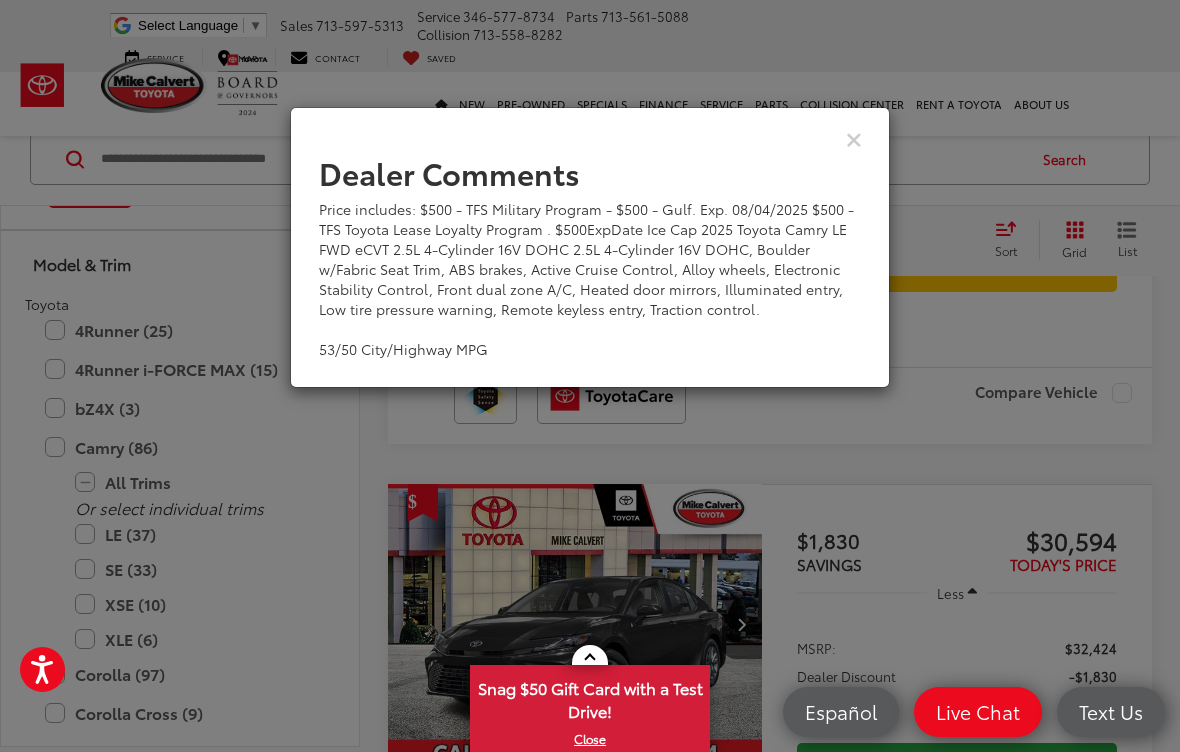 click at bounding box center (854, 138) 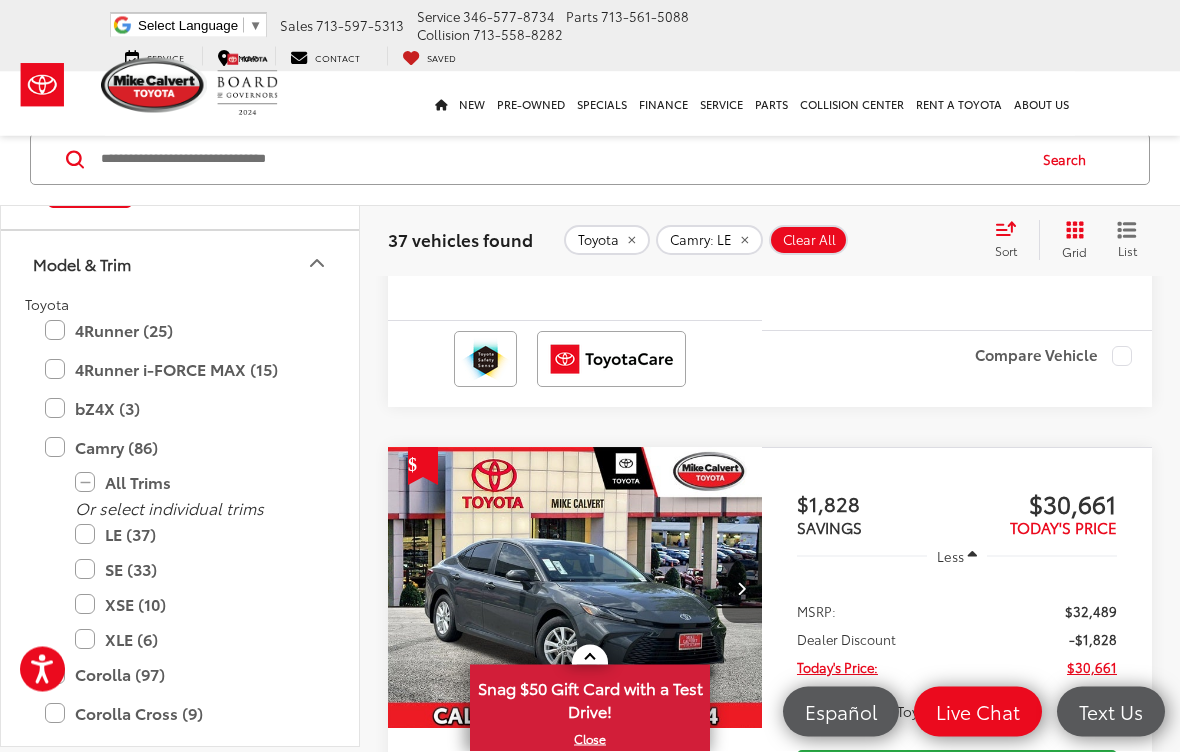 scroll, scrollTop: 3640, scrollLeft: 0, axis: vertical 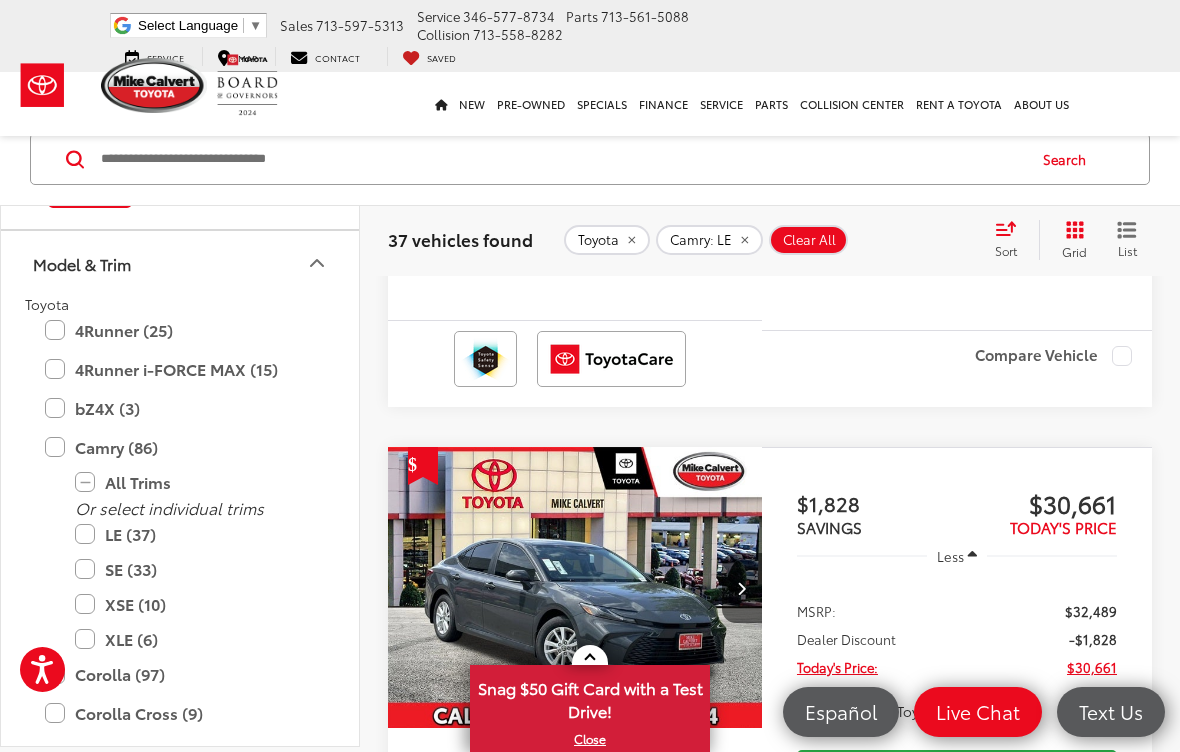 click on "Comments" at bounding box center (421, 262) 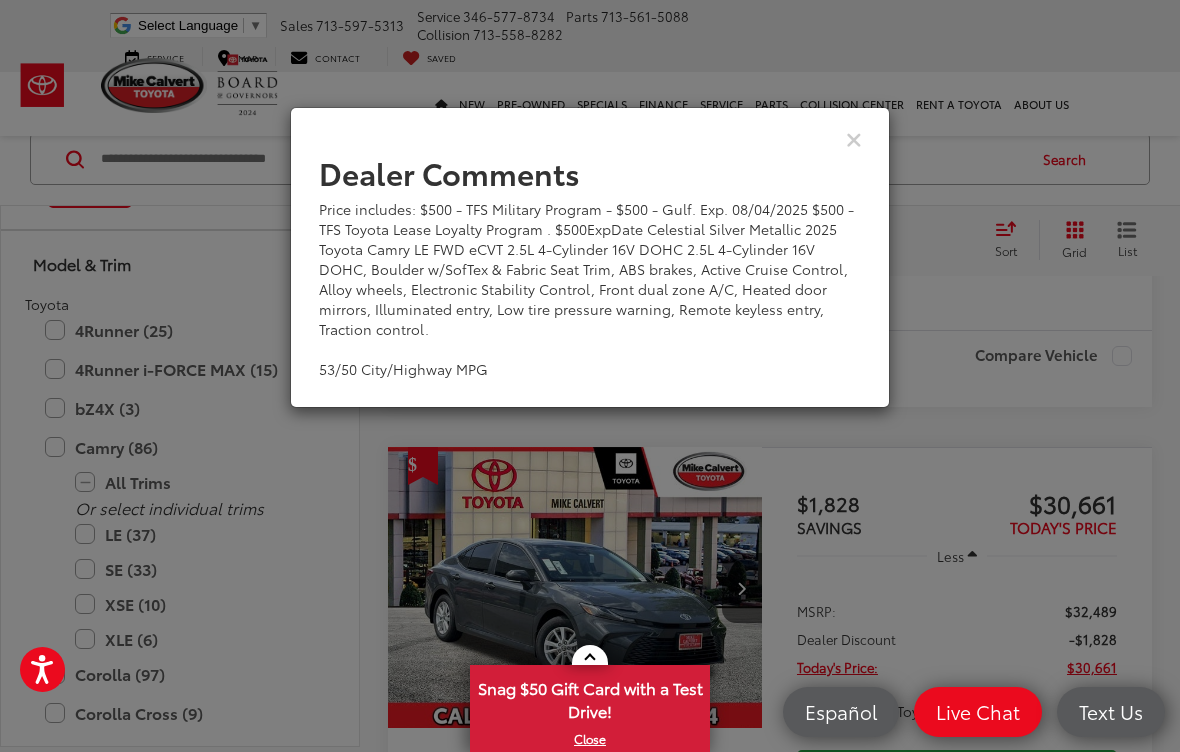 click at bounding box center (854, 138) 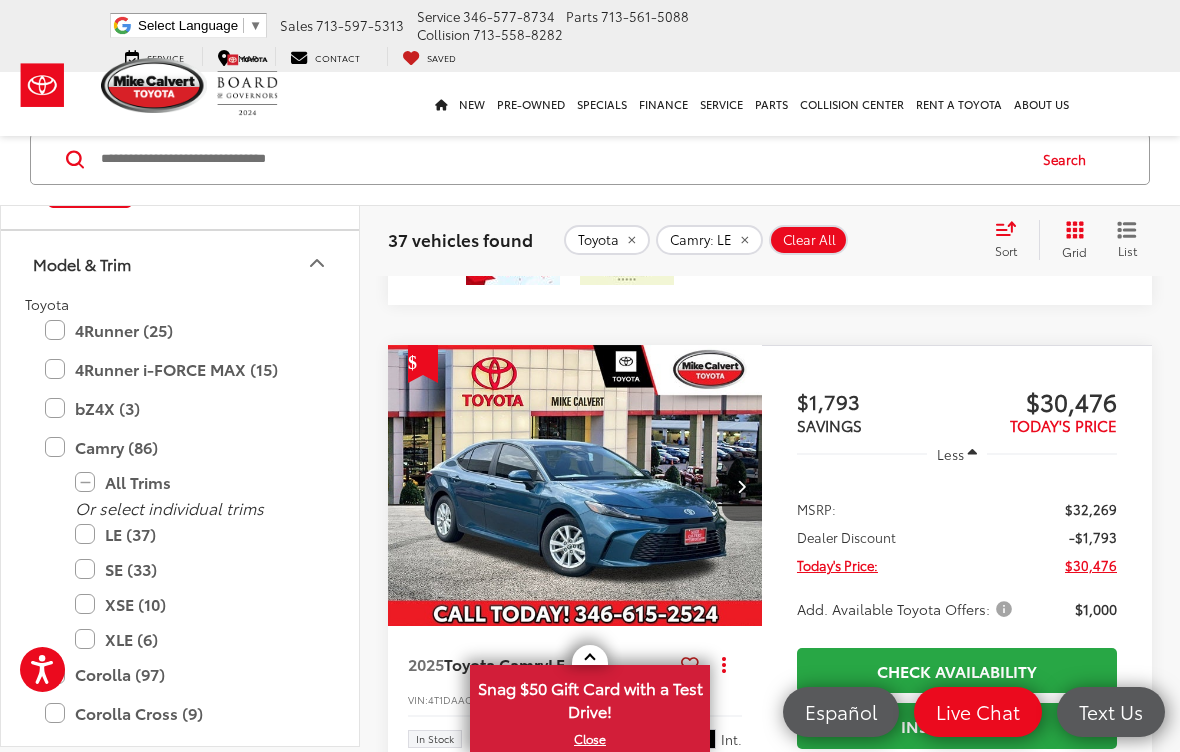 scroll, scrollTop: 4418, scrollLeft: 0, axis: vertical 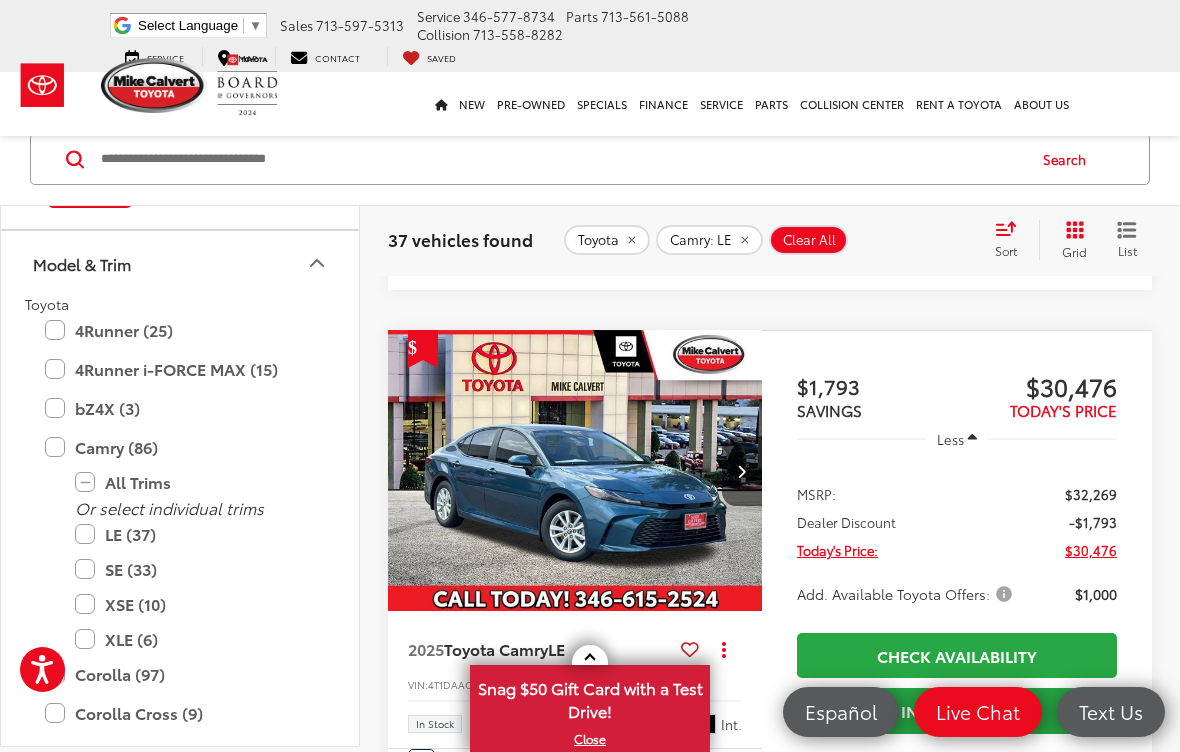click at bounding box center (422, 101) 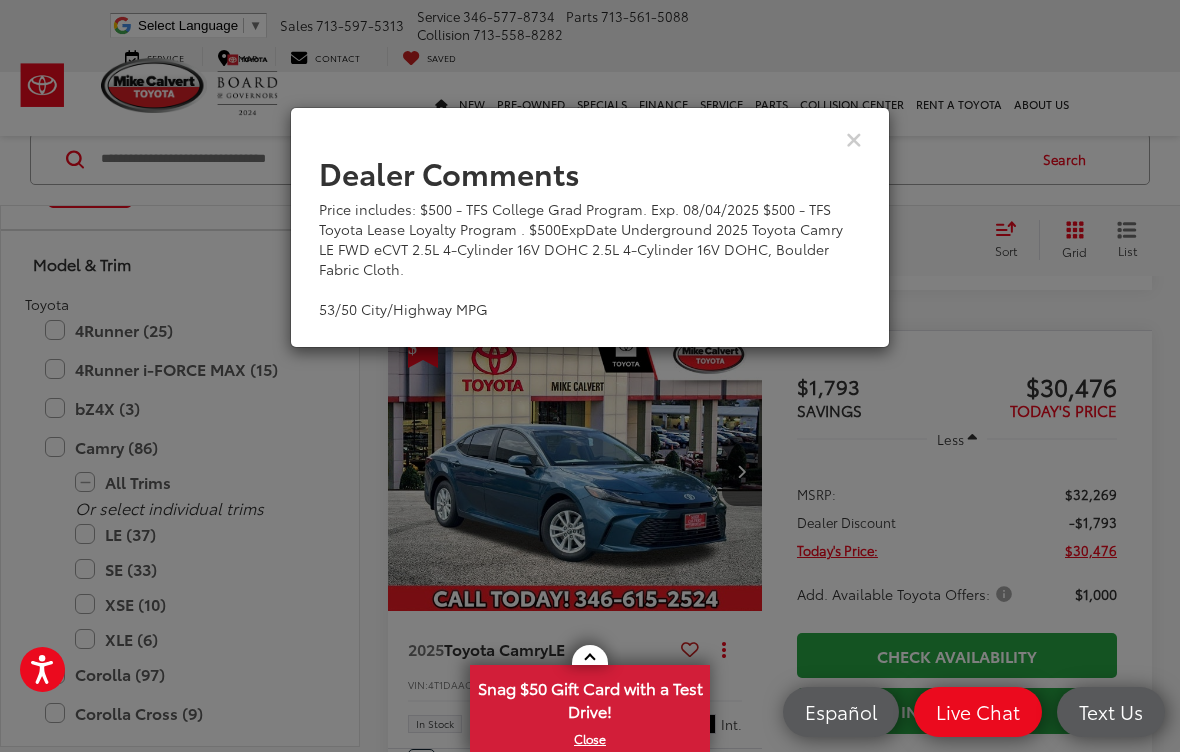 click at bounding box center [590, 138] 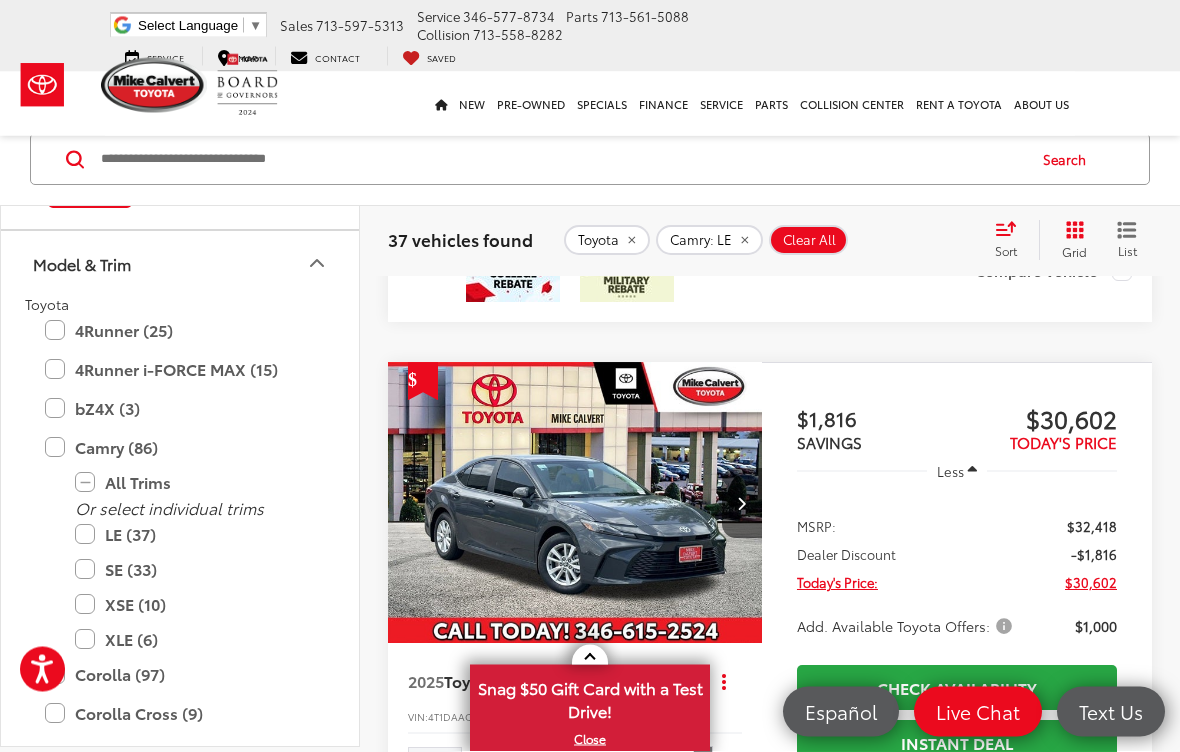 scroll, scrollTop: 5094, scrollLeft: 0, axis: vertical 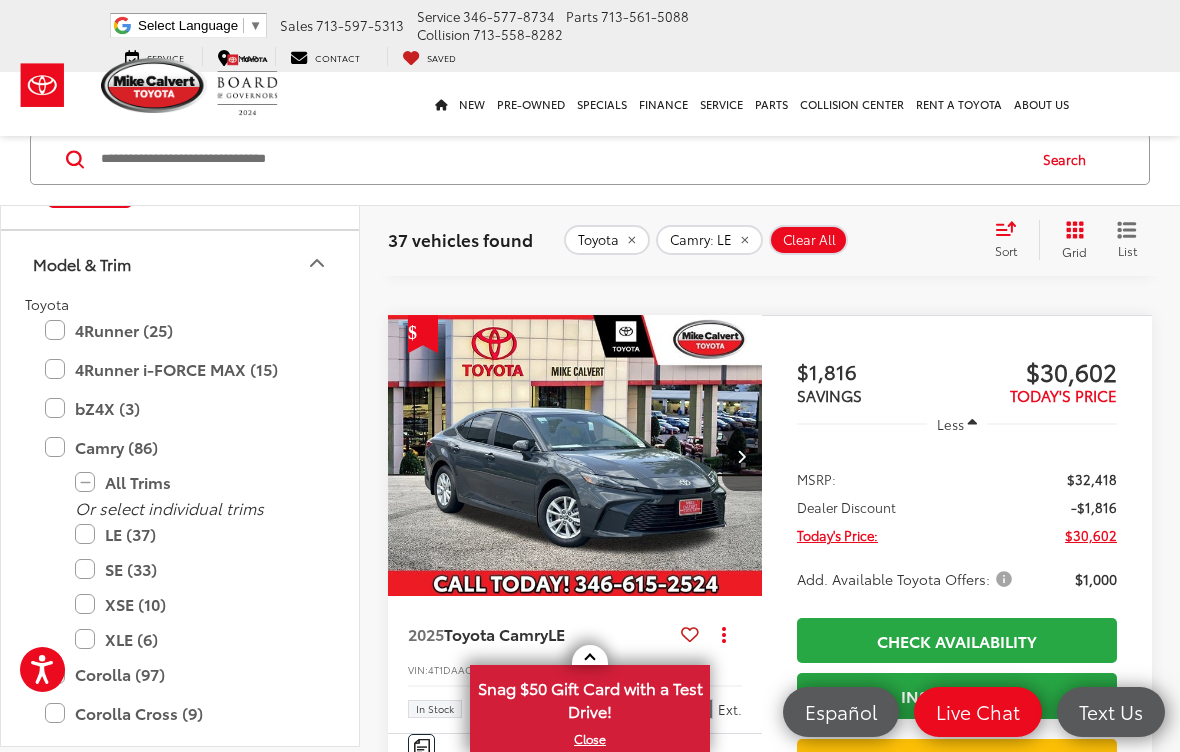 click at bounding box center [422, 86] 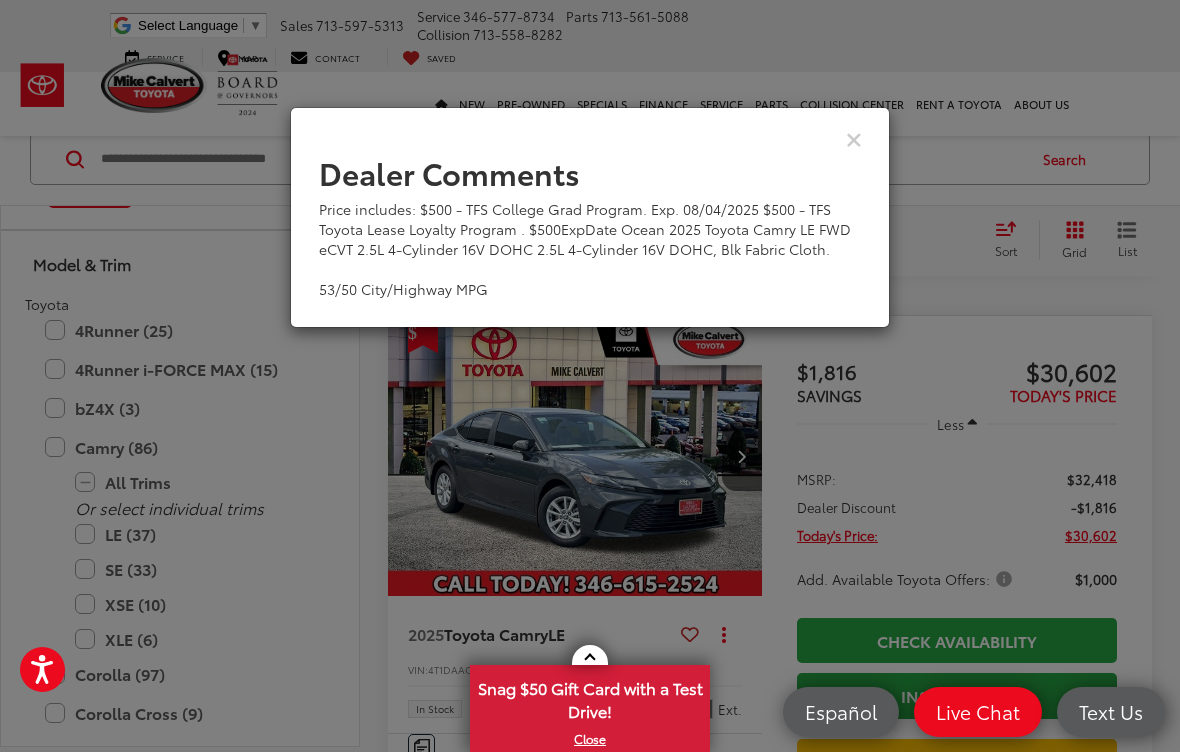 click at bounding box center [854, 138] 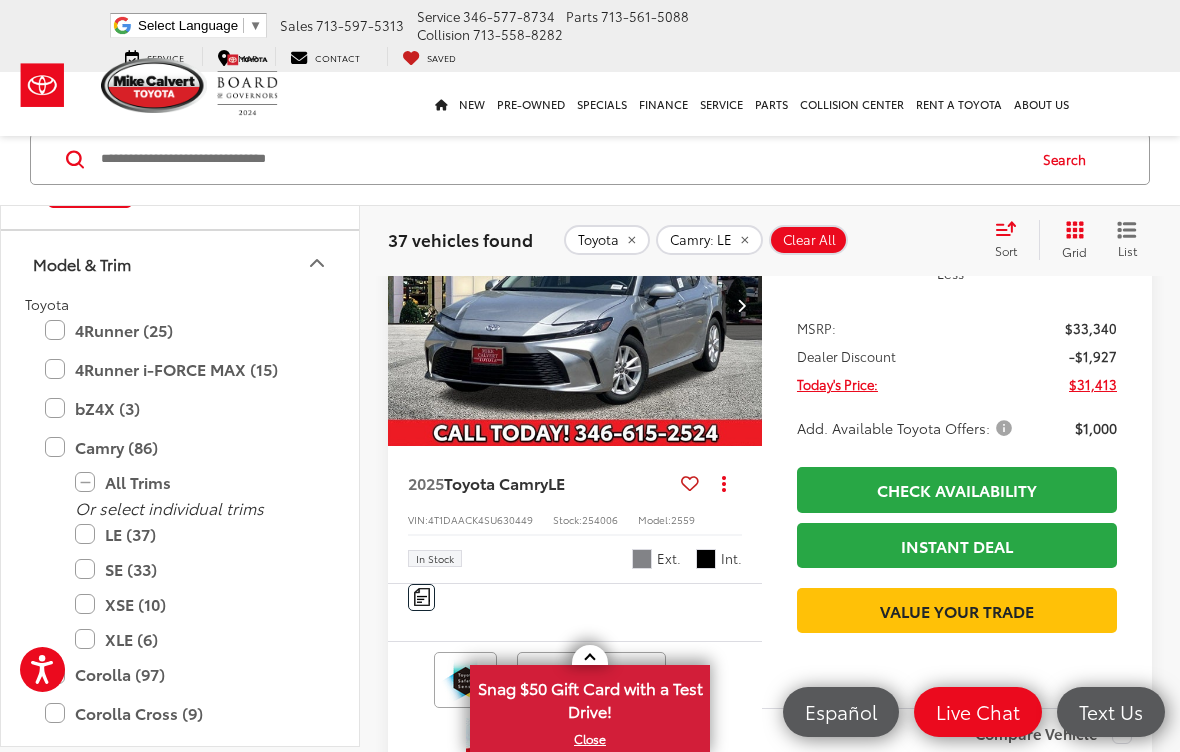 scroll, scrollTop: 5907, scrollLeft: 0, axis: vertical 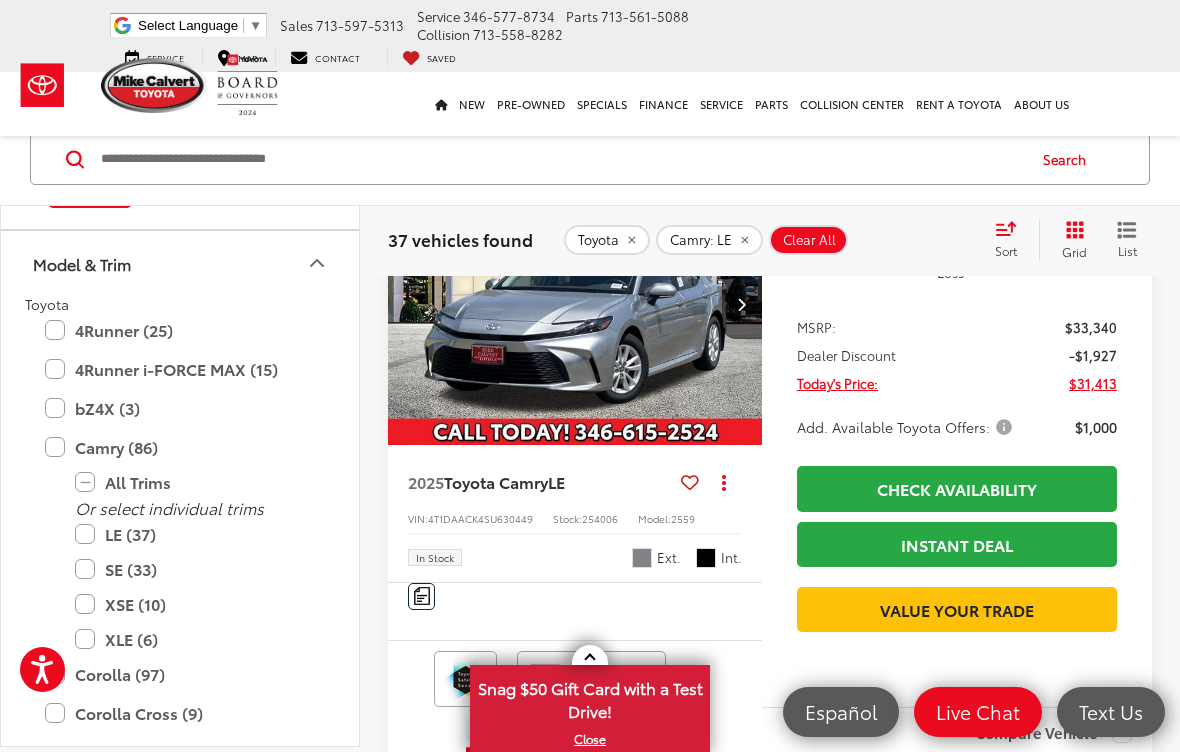 click at bounding box center [422, -66] 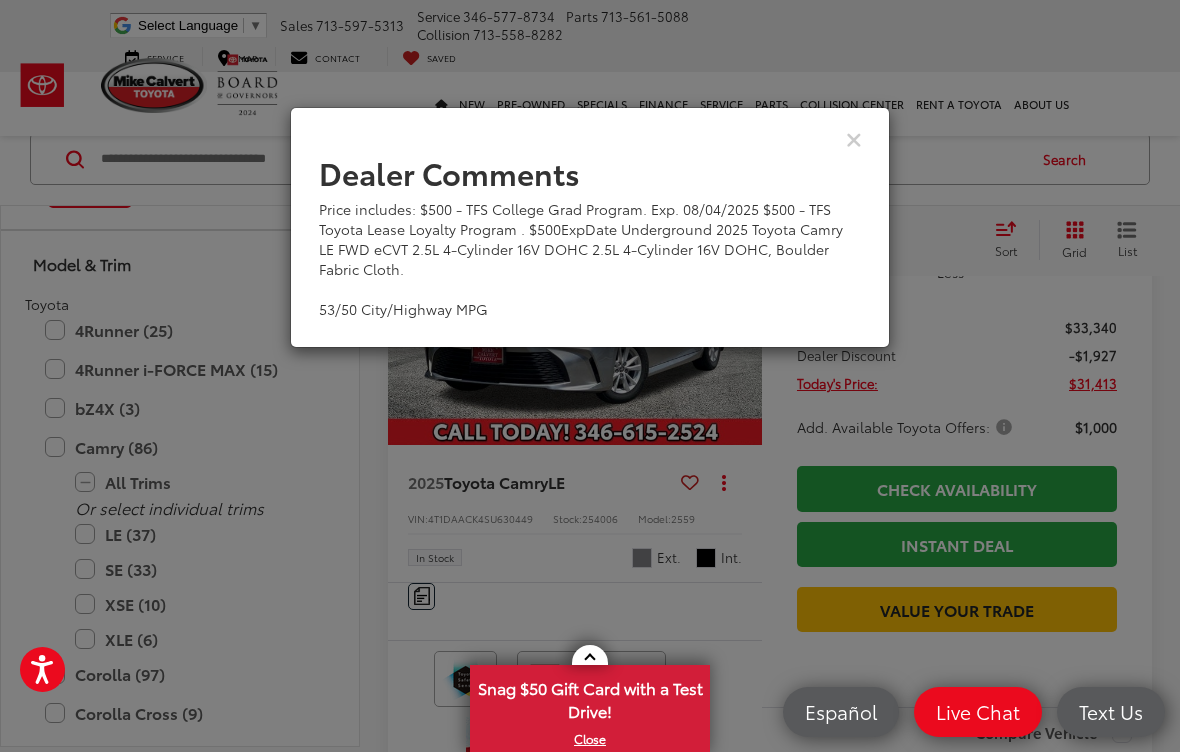 click at bounding box center (854, 138) 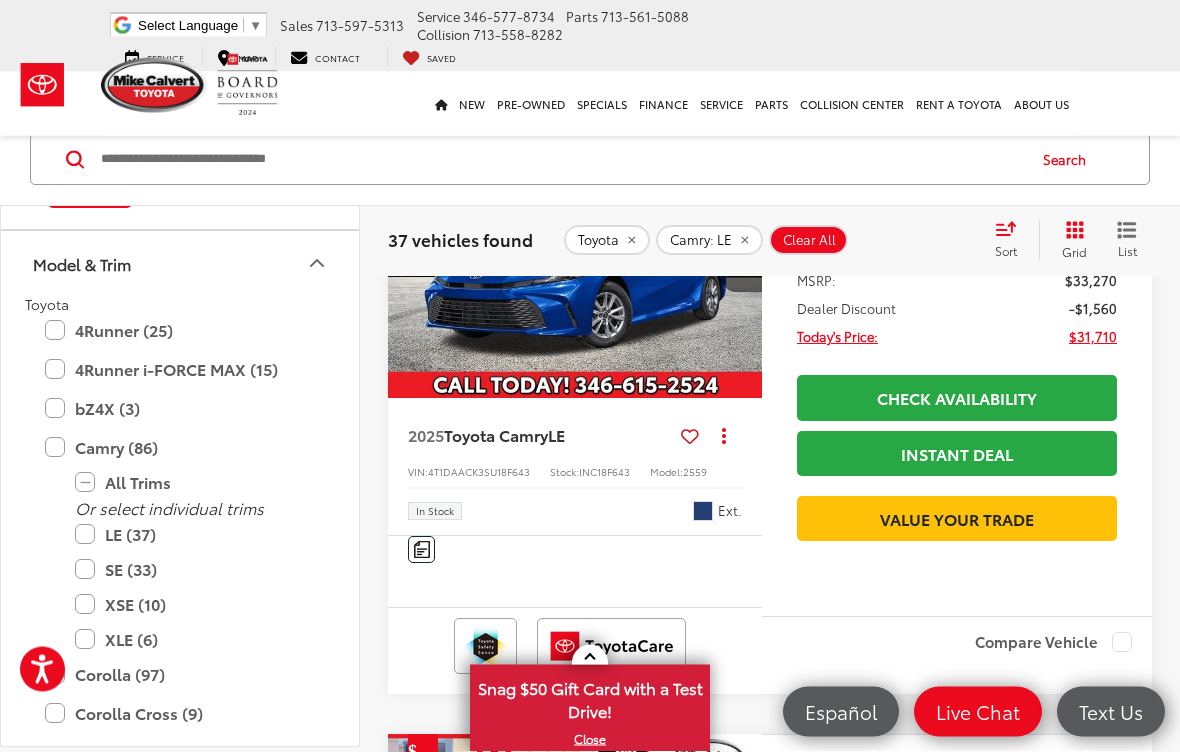 scroll, scrollTop: 6673, scrollLeft: 0, axis: vertical 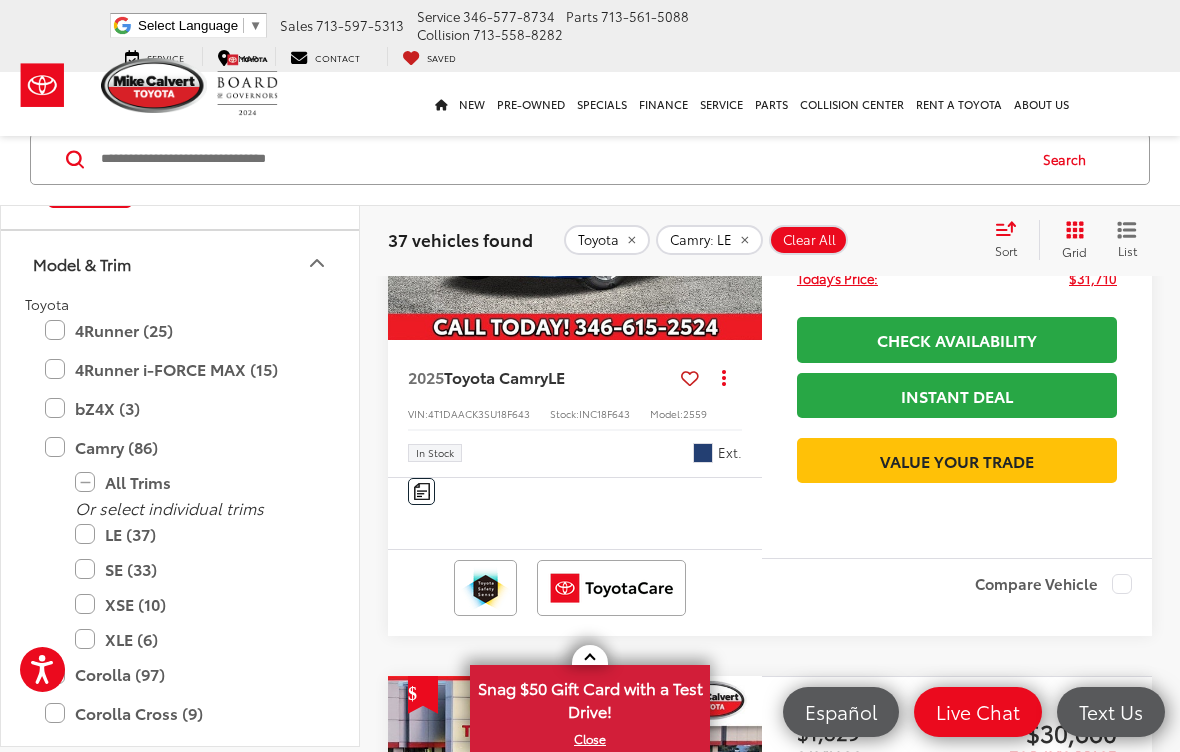 click at bounding box center [422, -171] 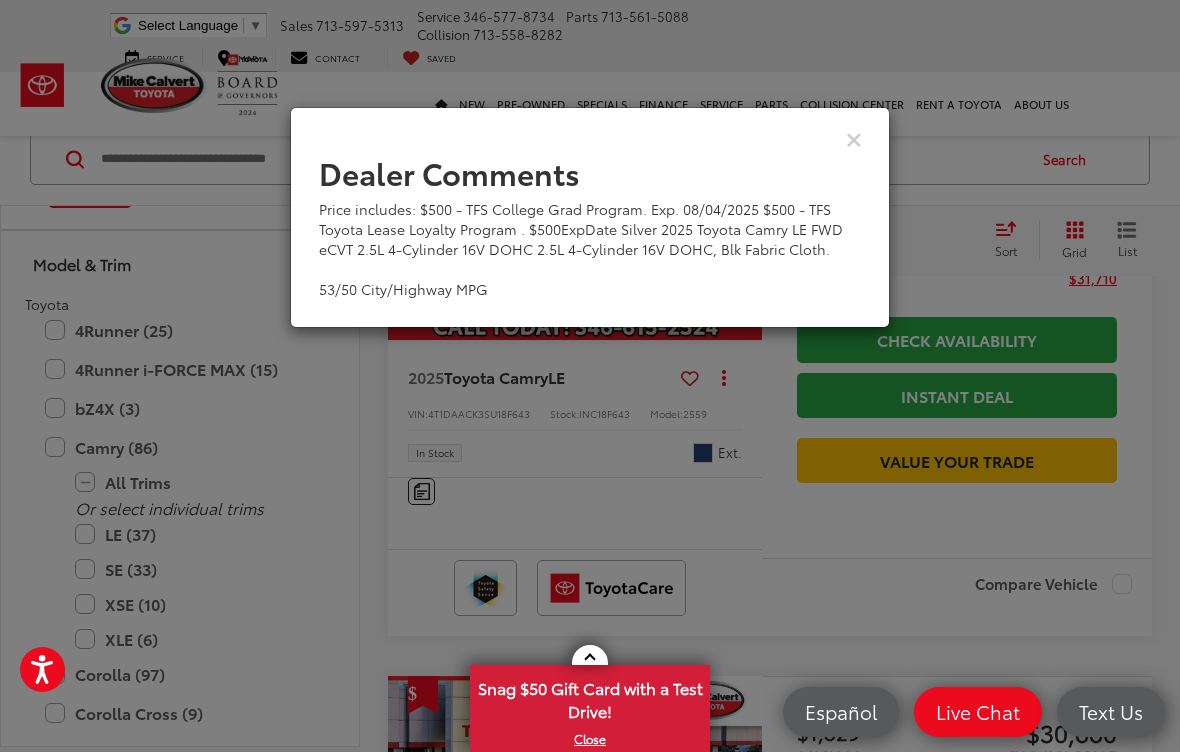 click at bounding box center (590, 138) 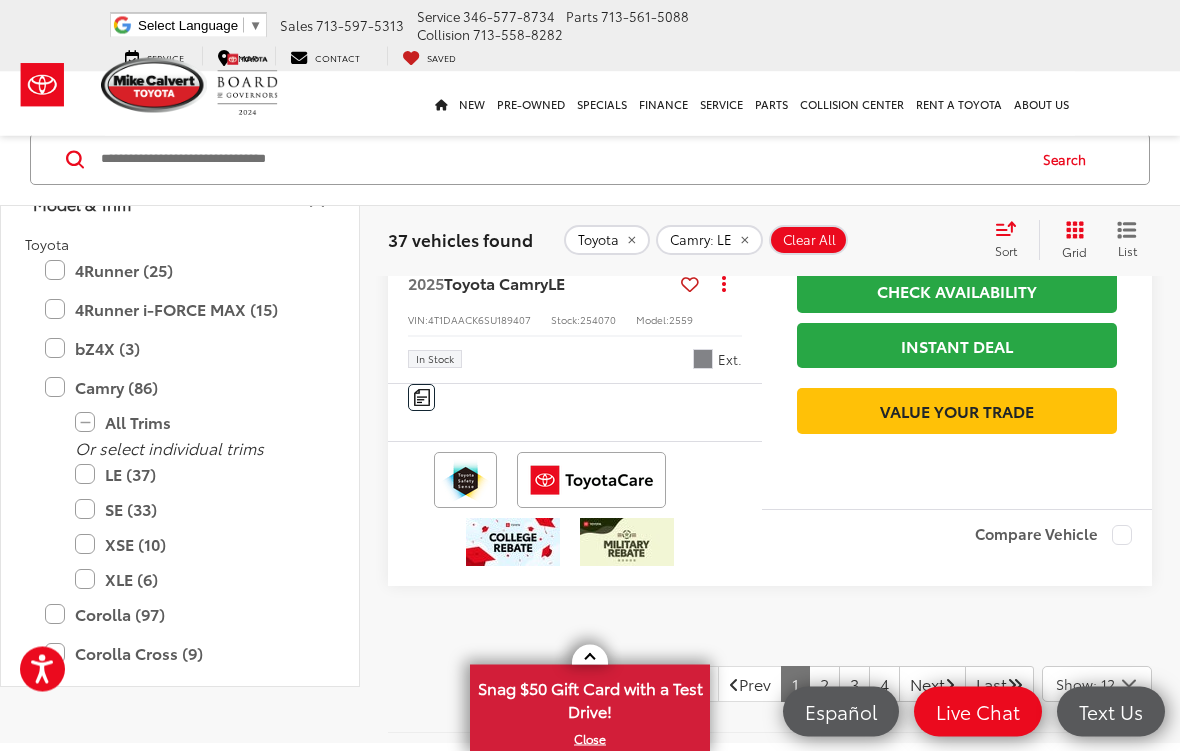 scroll, scrollTop: 7384, scrollLeft: 0, axis: vertical 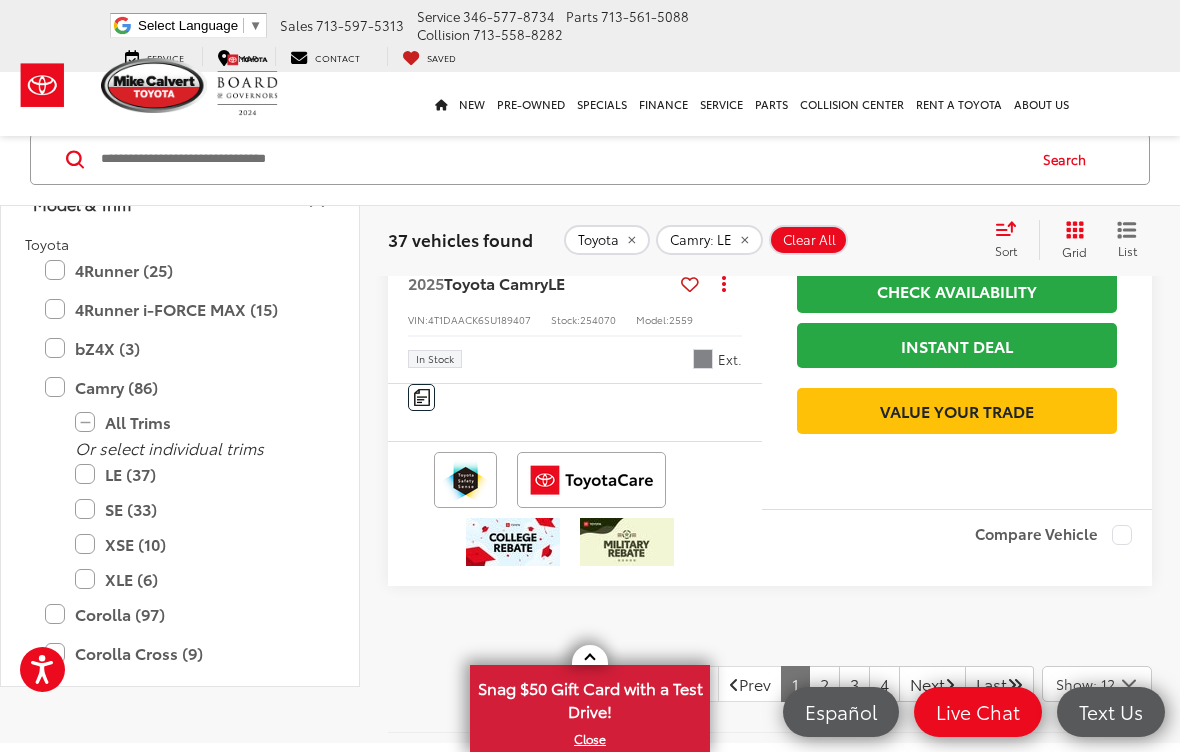 click at bounding box center (422, -220) 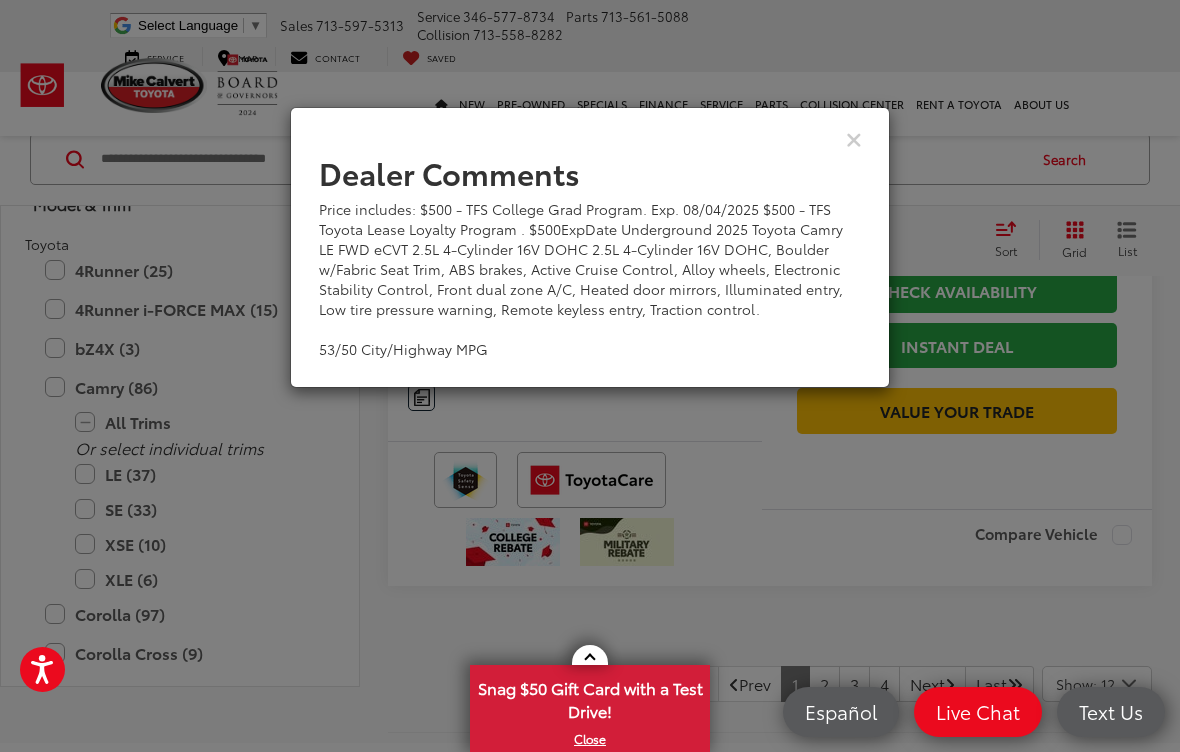 click at bounding box center (590, 138) 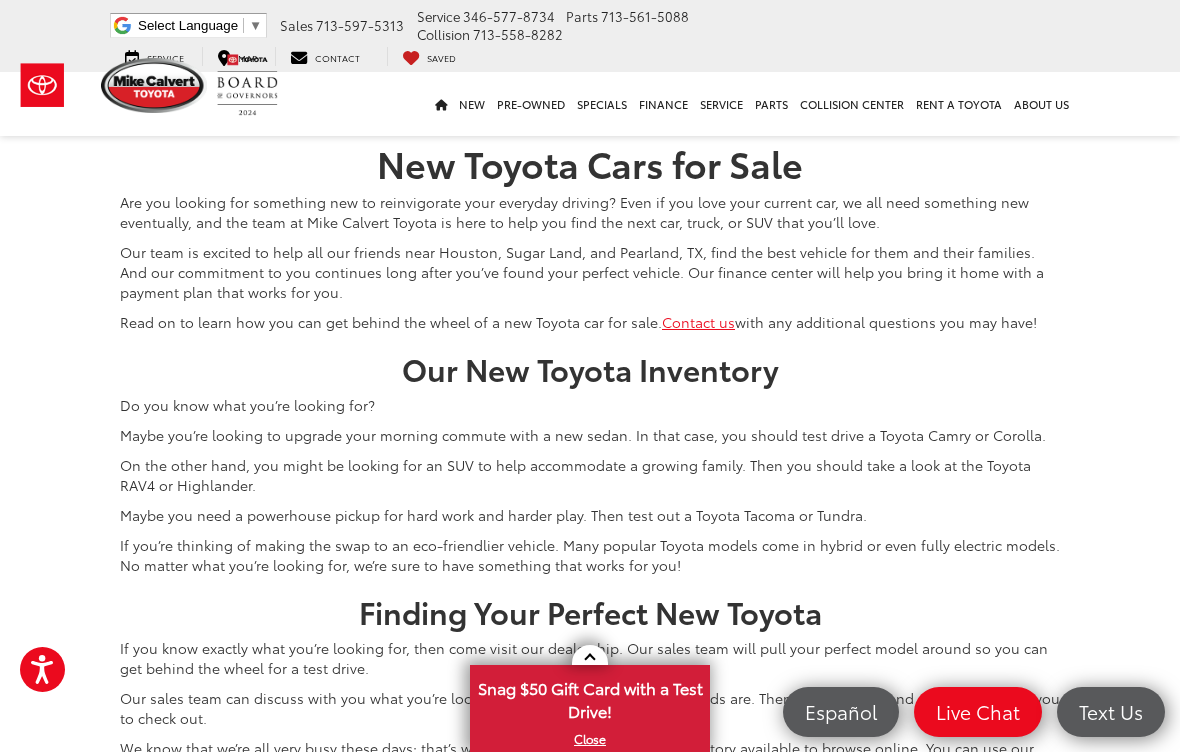 scroll, scrollTop: 8053, scrollLeft: 0, axis: vertical 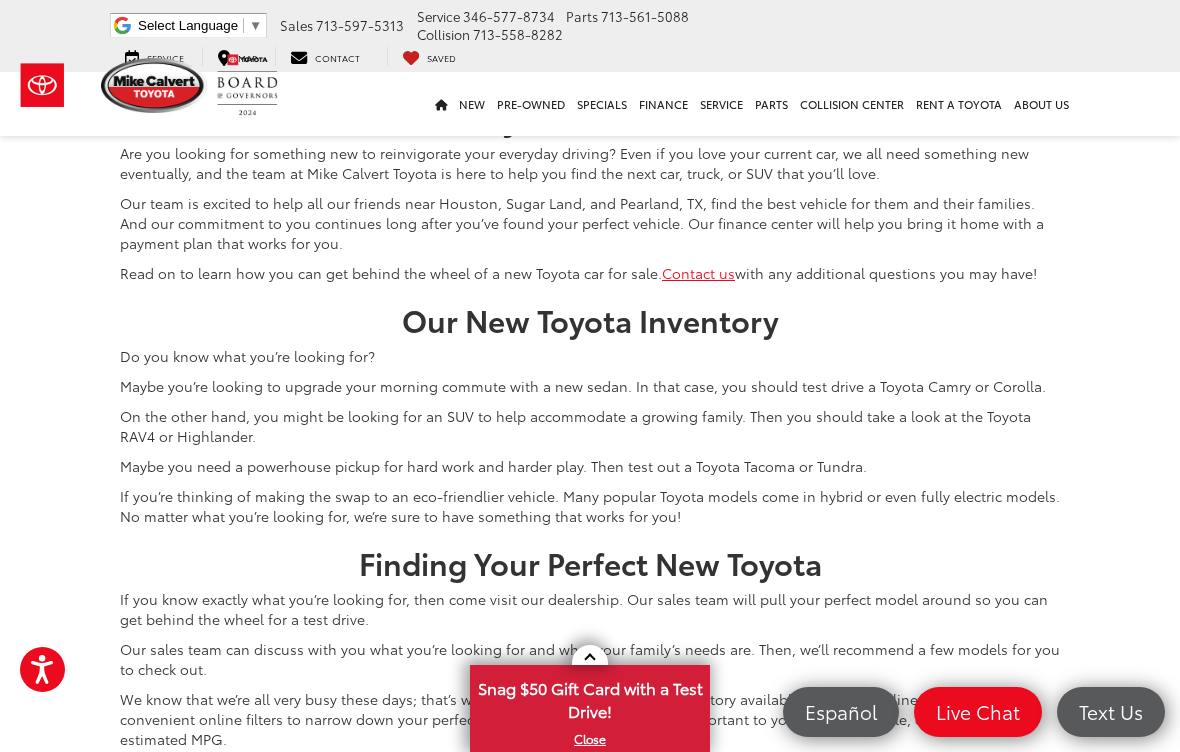click on "Comments" at bounding box center [421, -272] 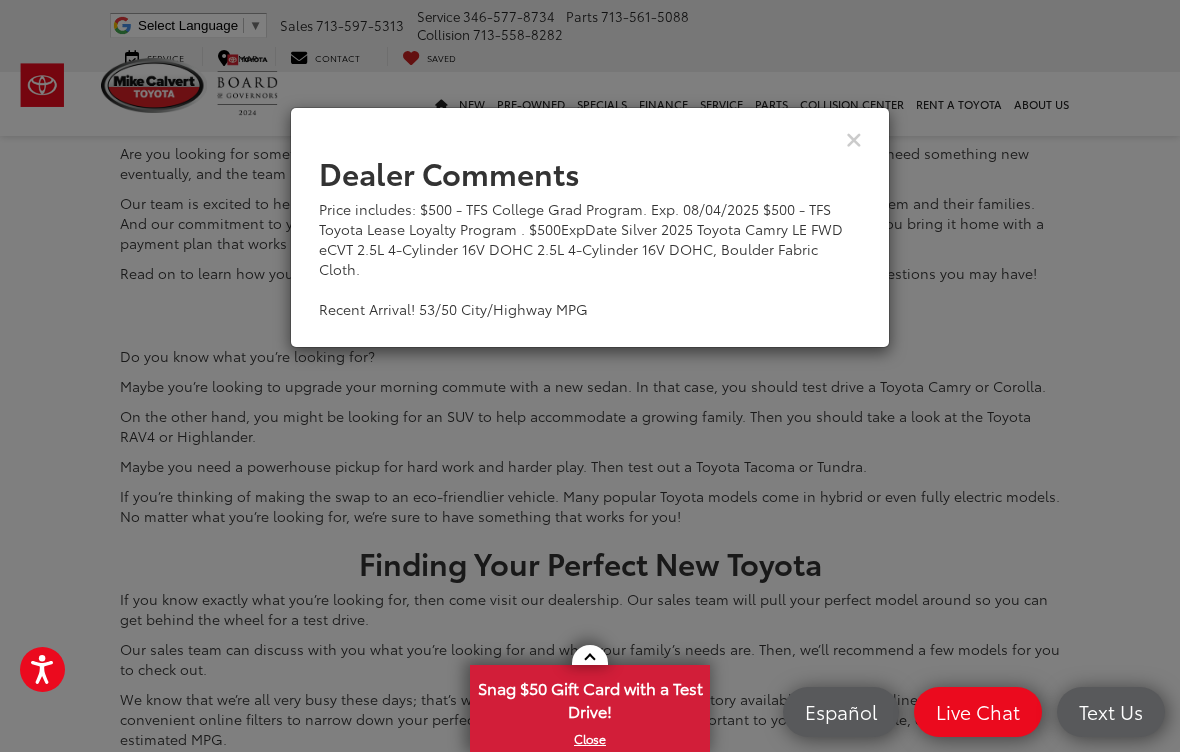 click at bounding box center [854, 138] 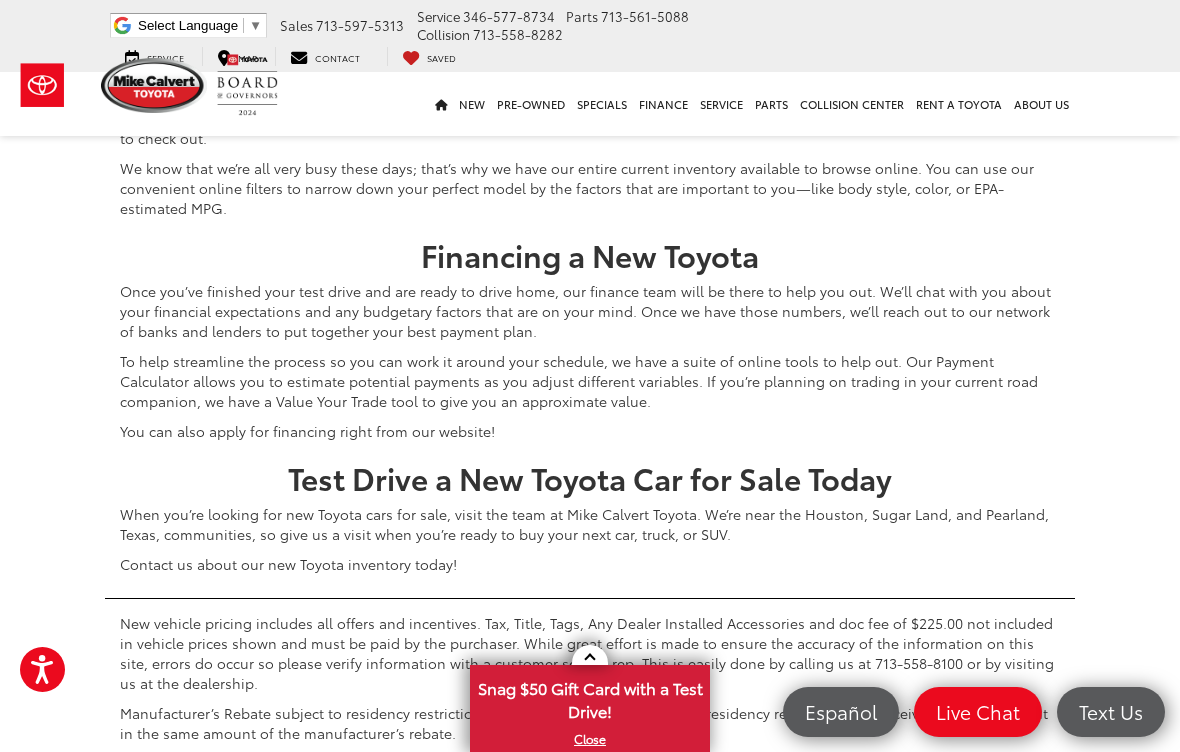 scroll, scrollTop: 8472, scrollLeft: 0, axis: vertical 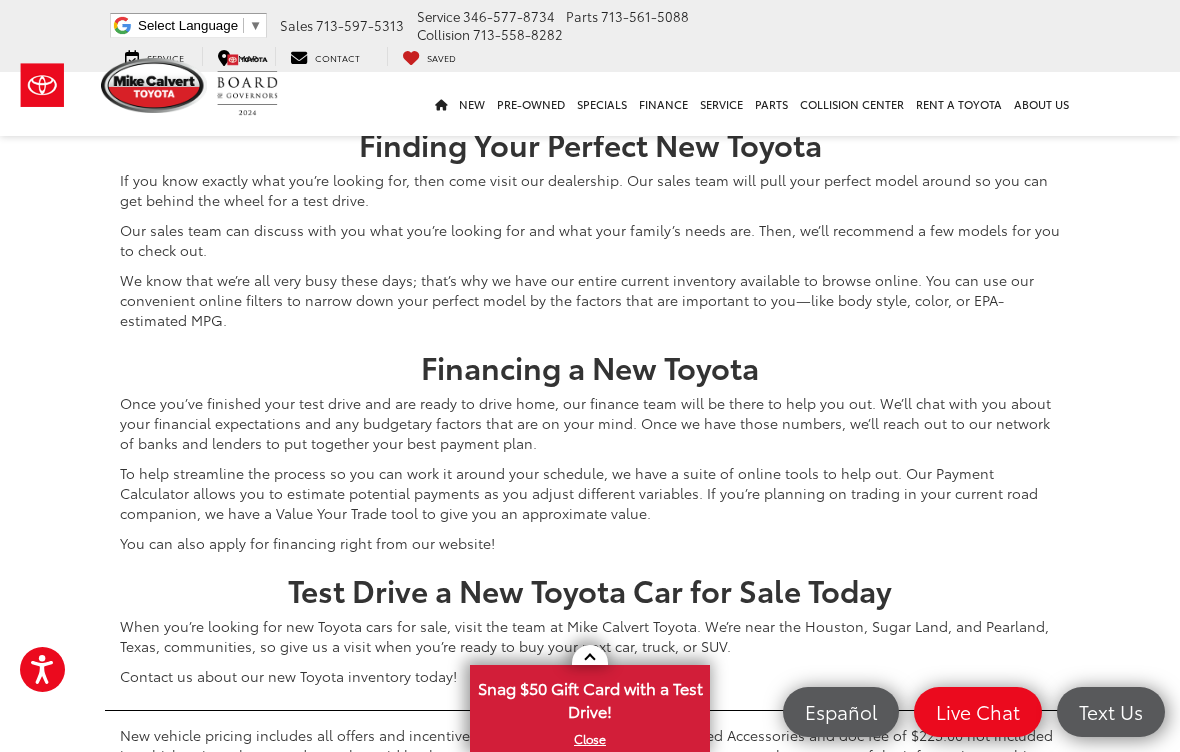 click on "2" at bounding box center [824, -404] 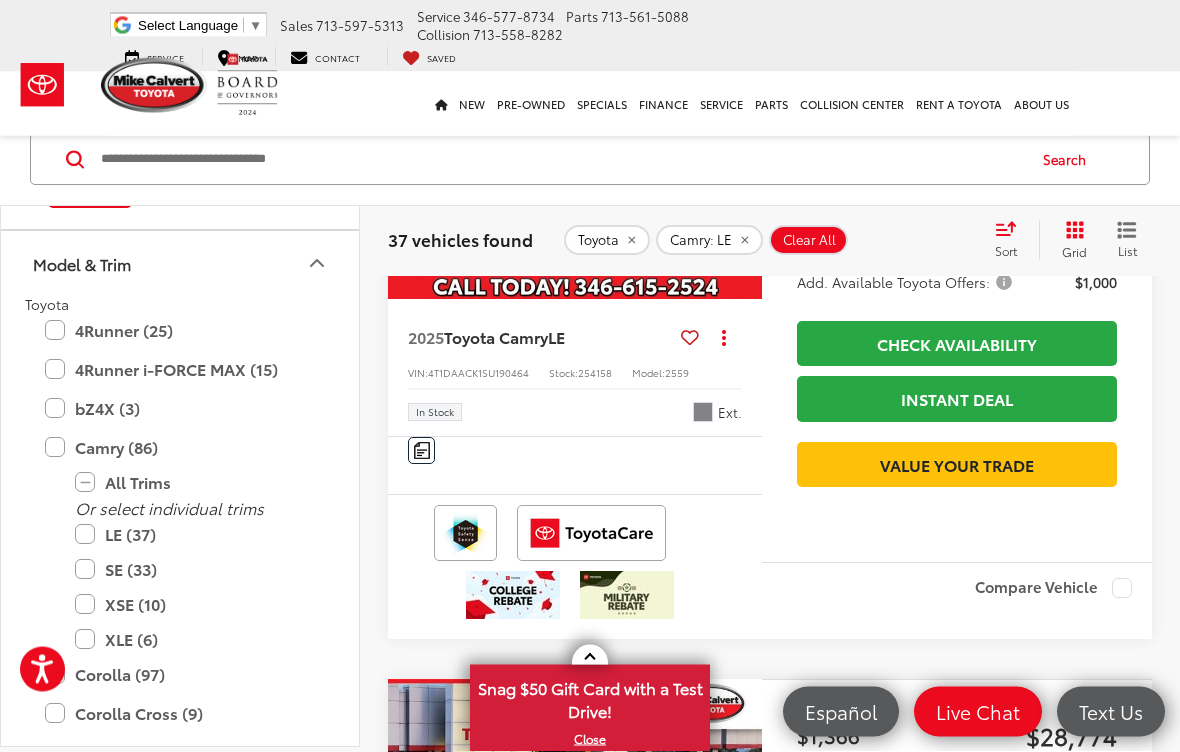 scroll, scrollTop: 372, scrollLeft: 0, axis: vertical 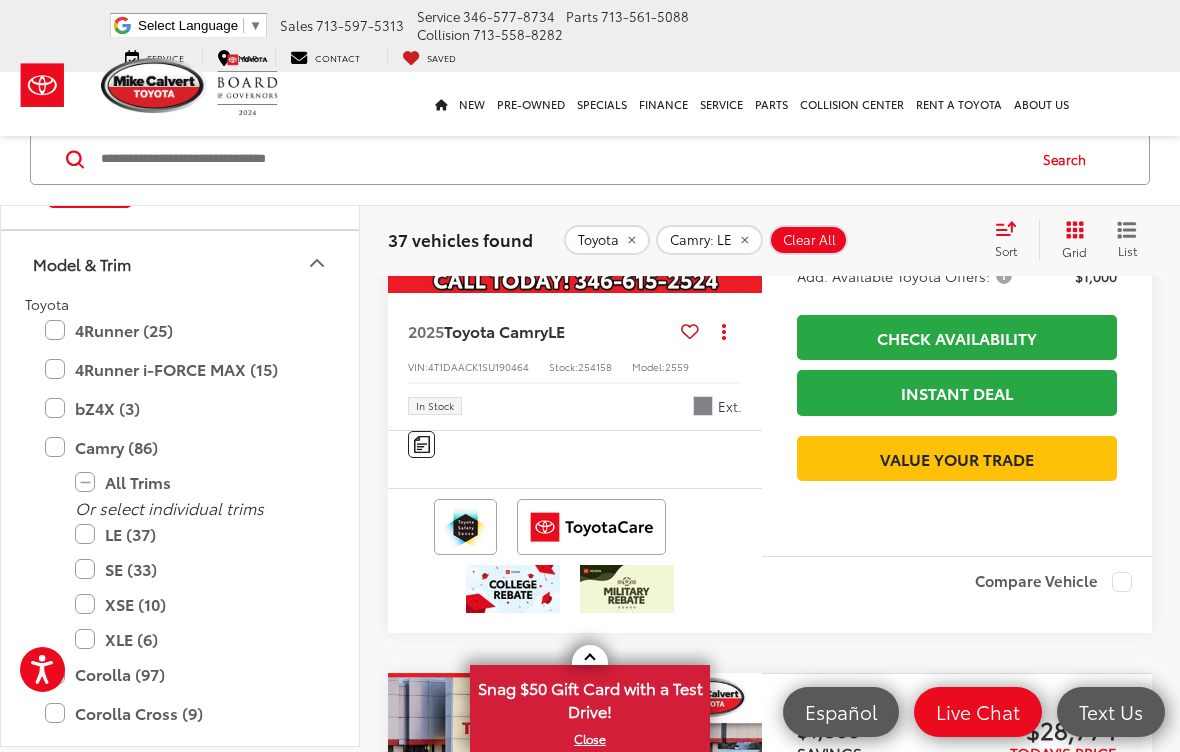 click on "Comments" at bounding box center [421, 444] 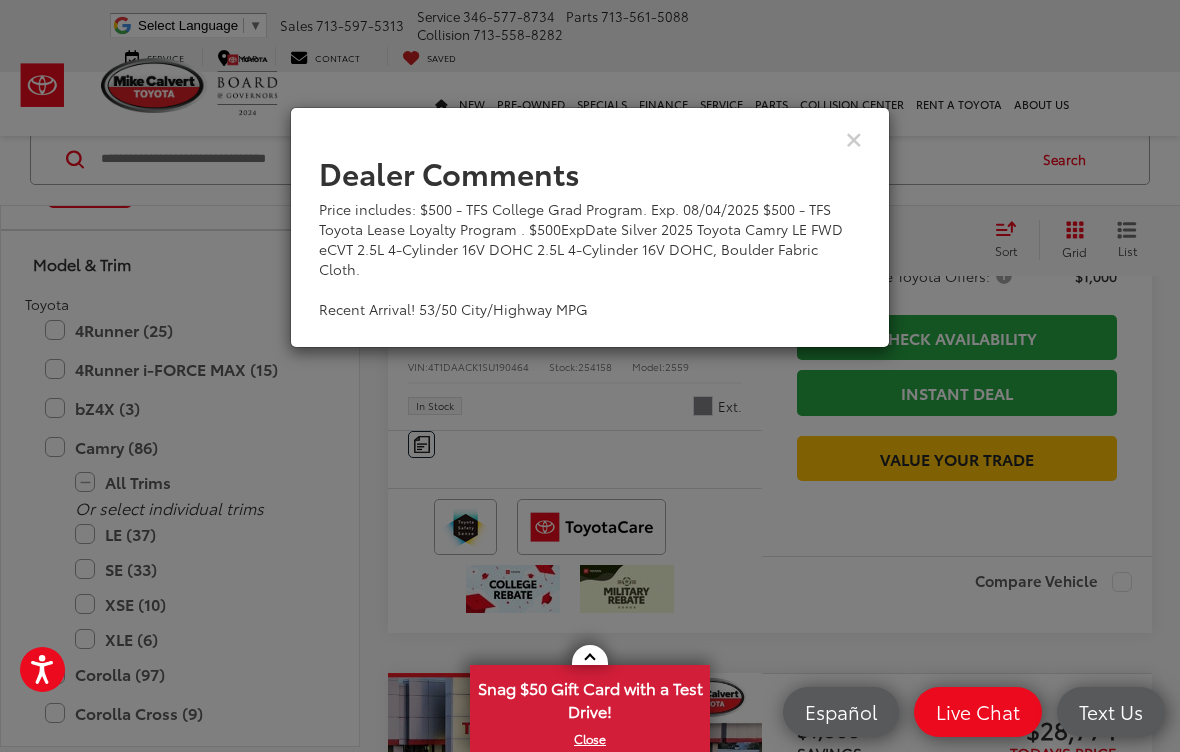 click at bounding box center (854, 138) 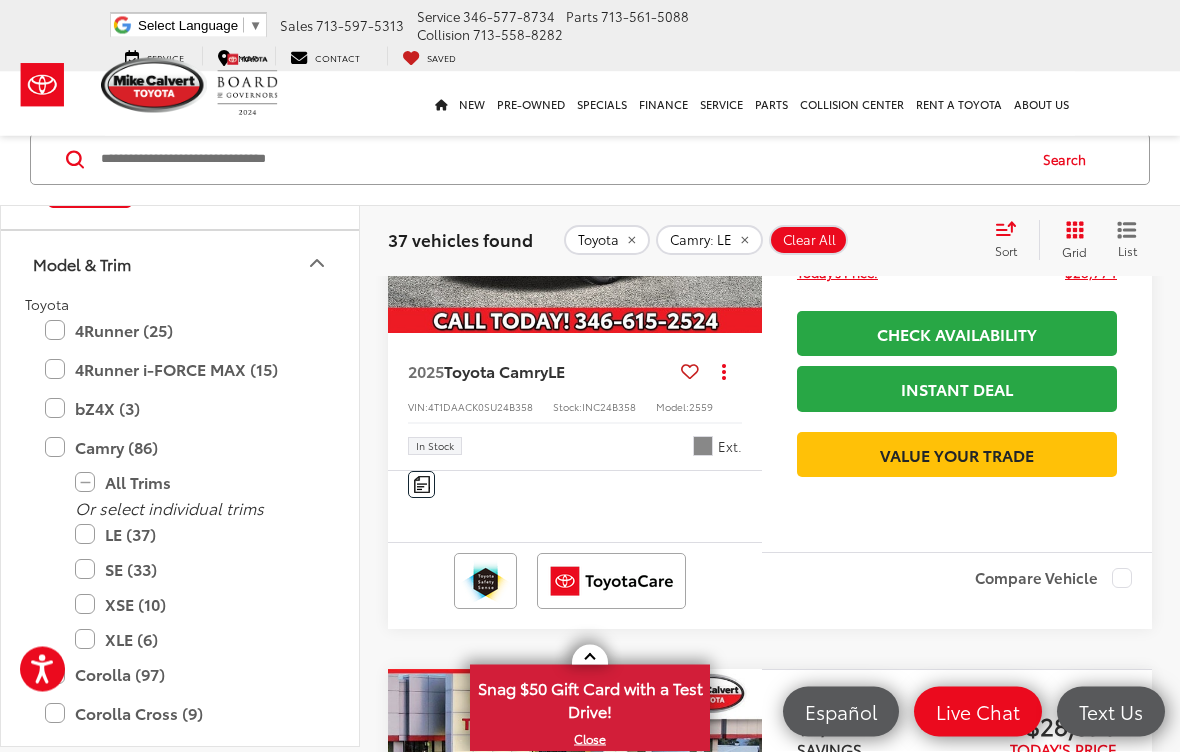 scroll, scrollTop: 993, scrollLeft: 0, axis: vertical 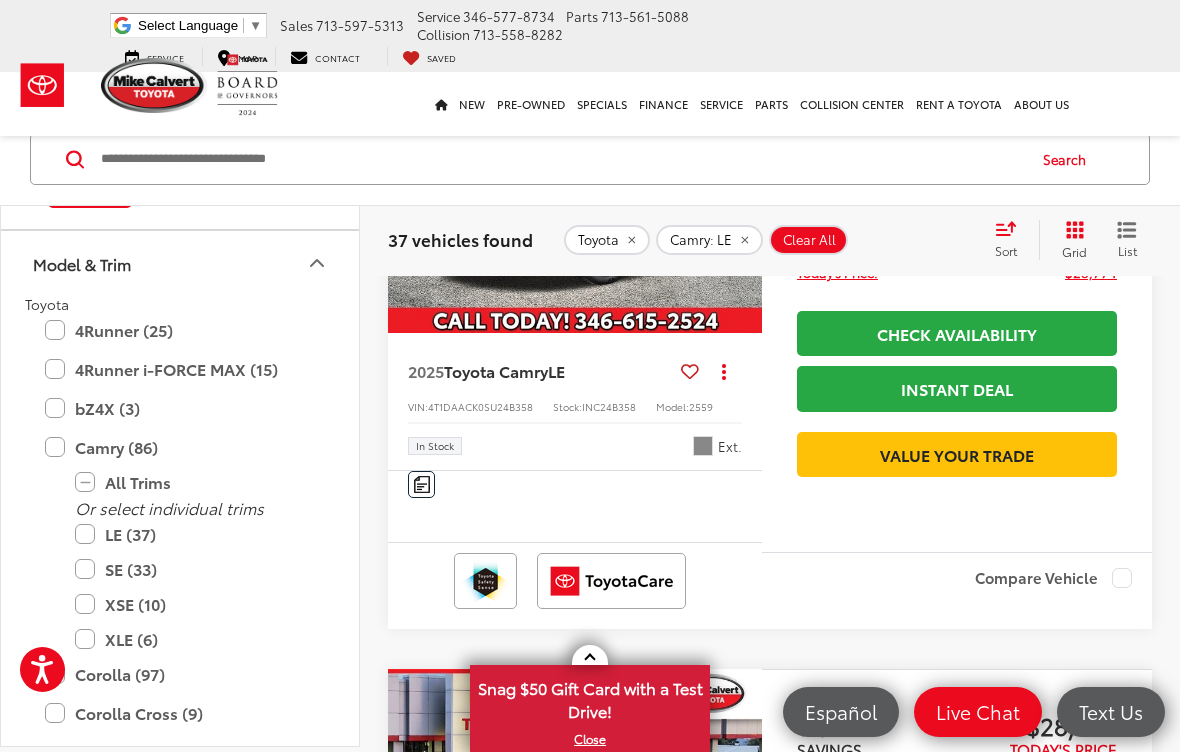 click at bounding box center (422, 484) 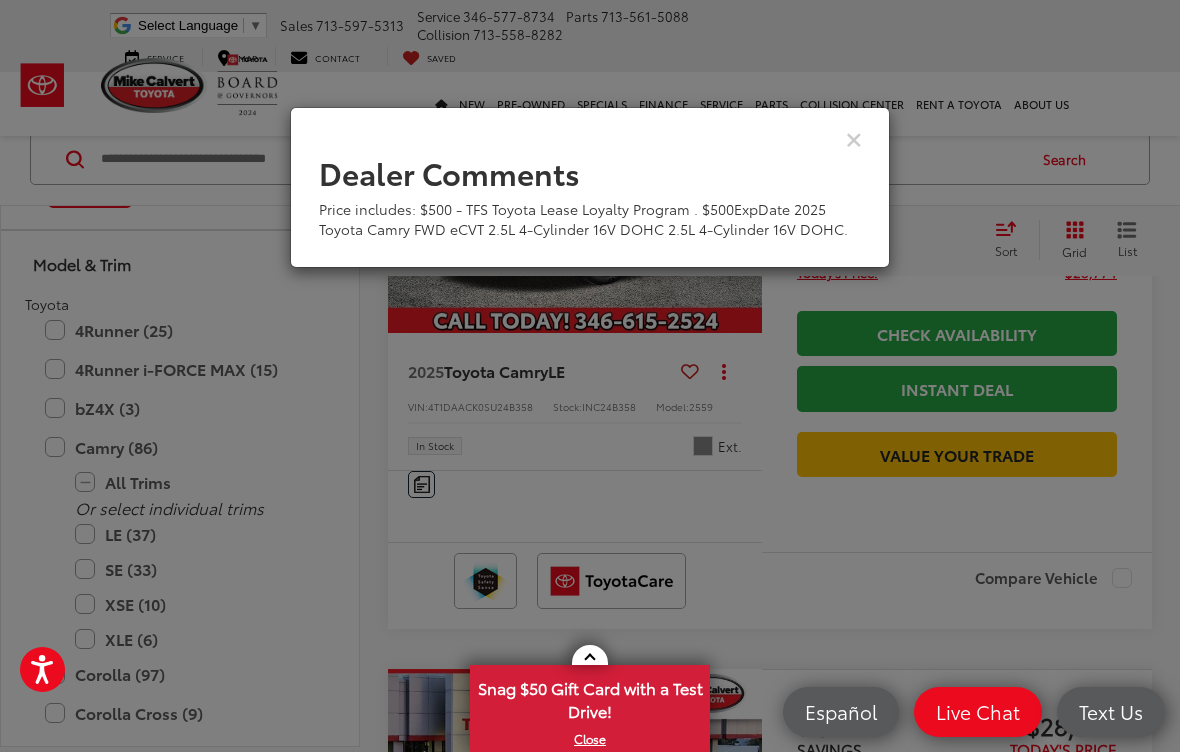 click at bounding box center (854, 138) 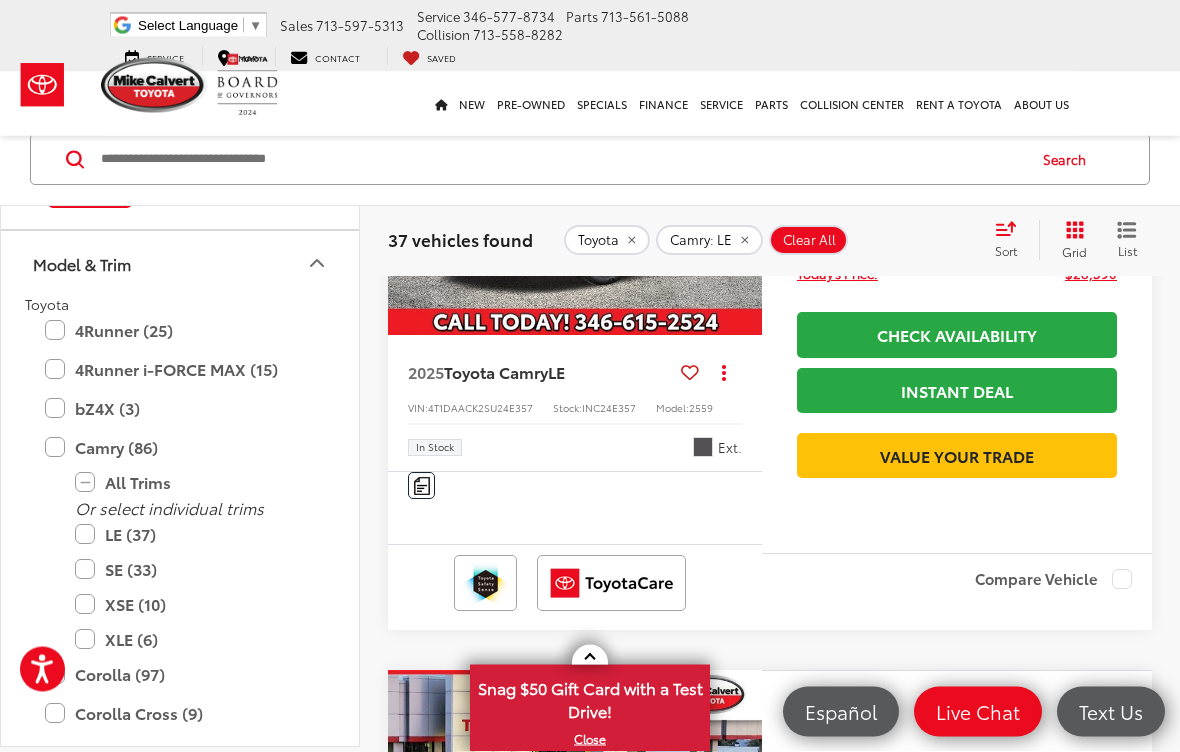 scroll, scrollTop: 1643, scrollLeft: 0, axis: vertical 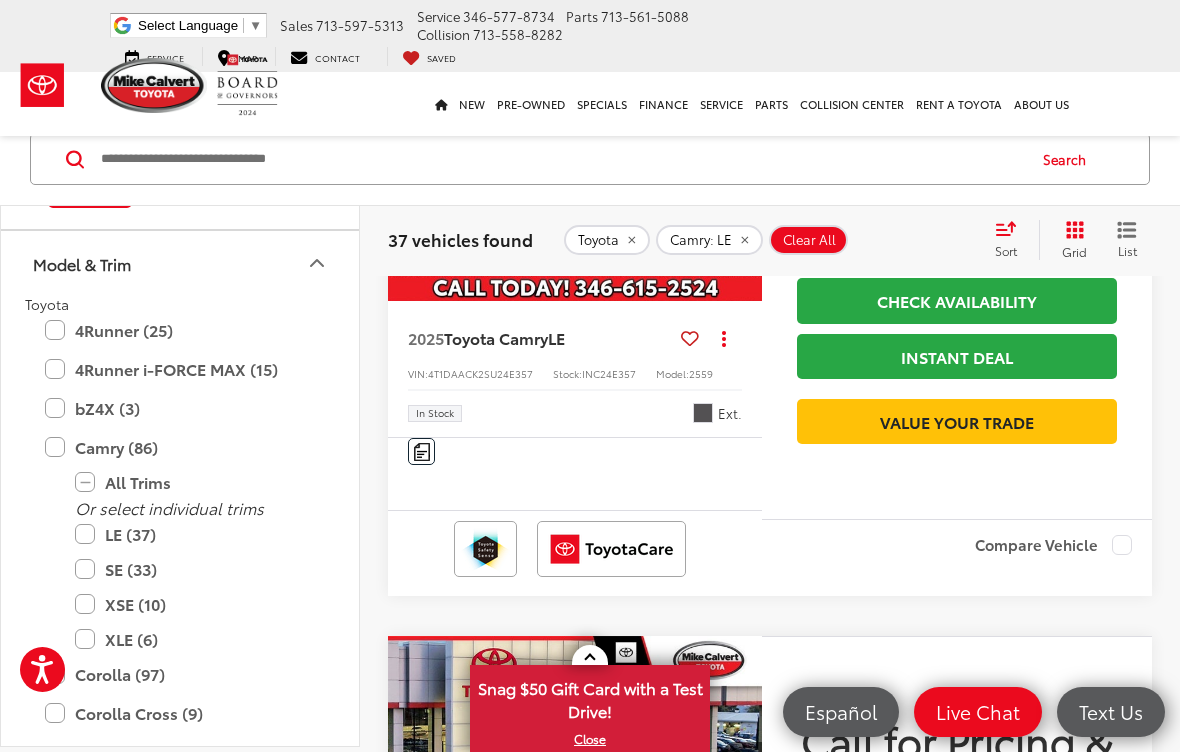 click at bounding box center (422, 451) 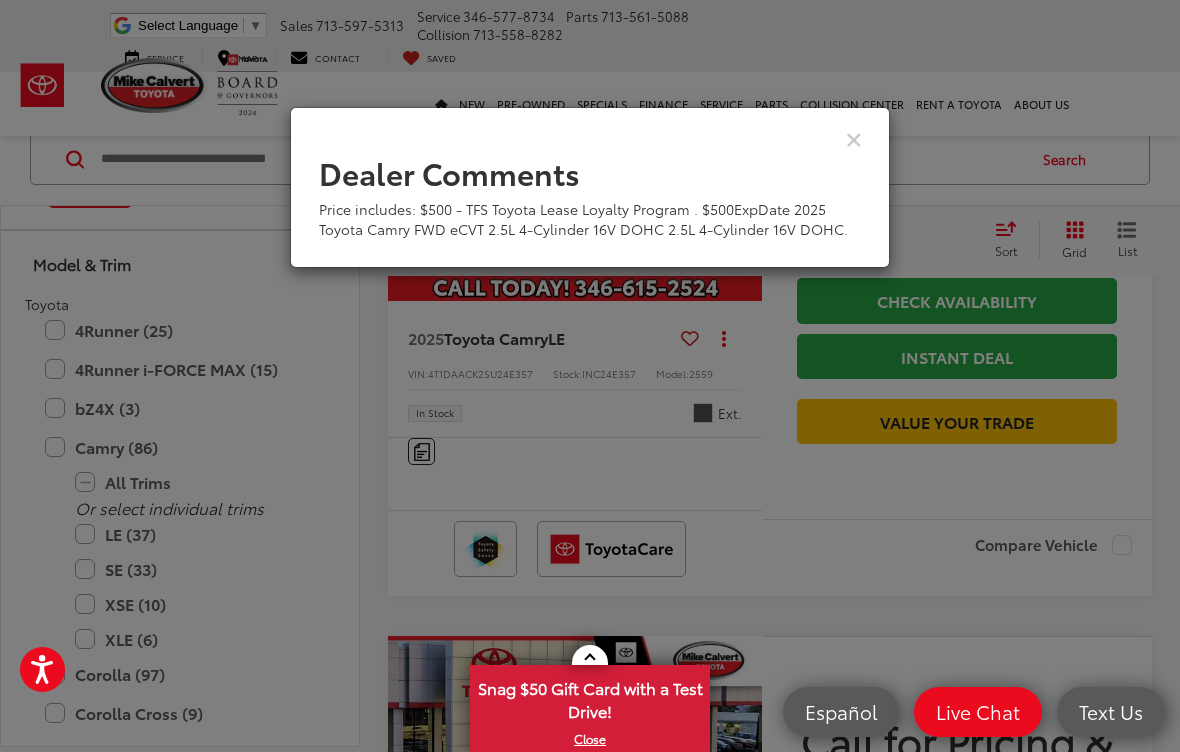 click at bounding box center (854, 138) 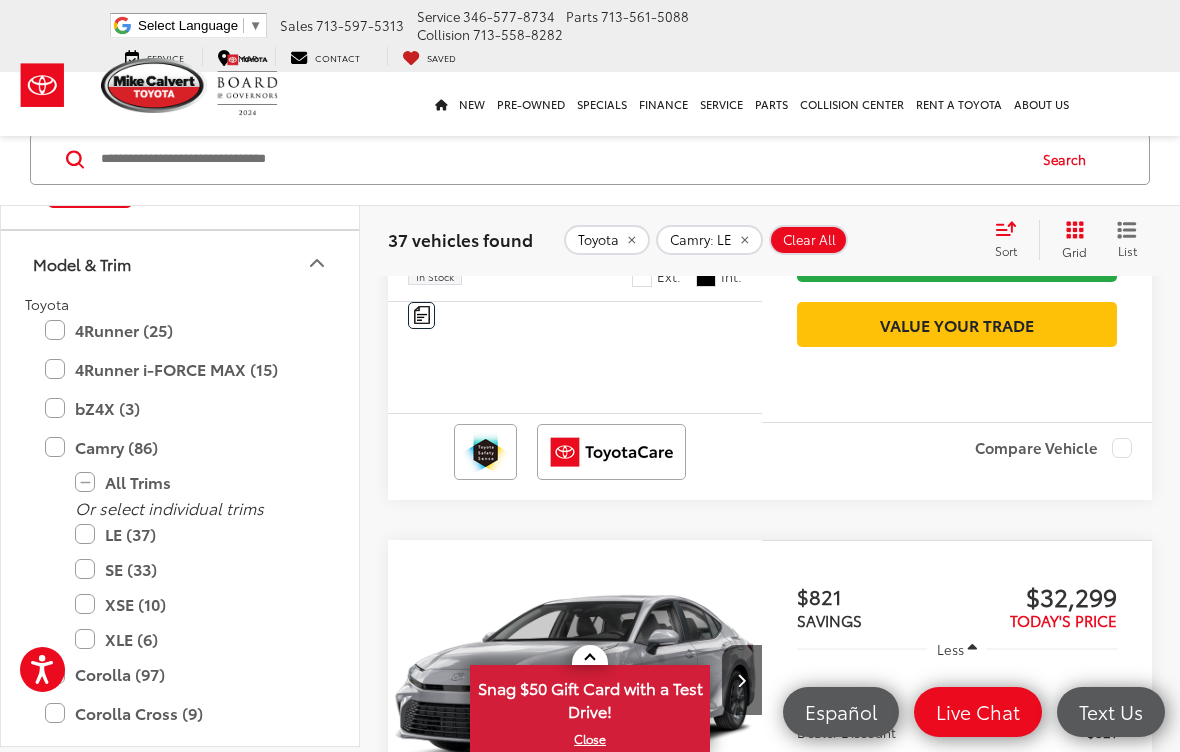 scroll, scrollTop: 2428, scrollLeft: 0, axis: vertical 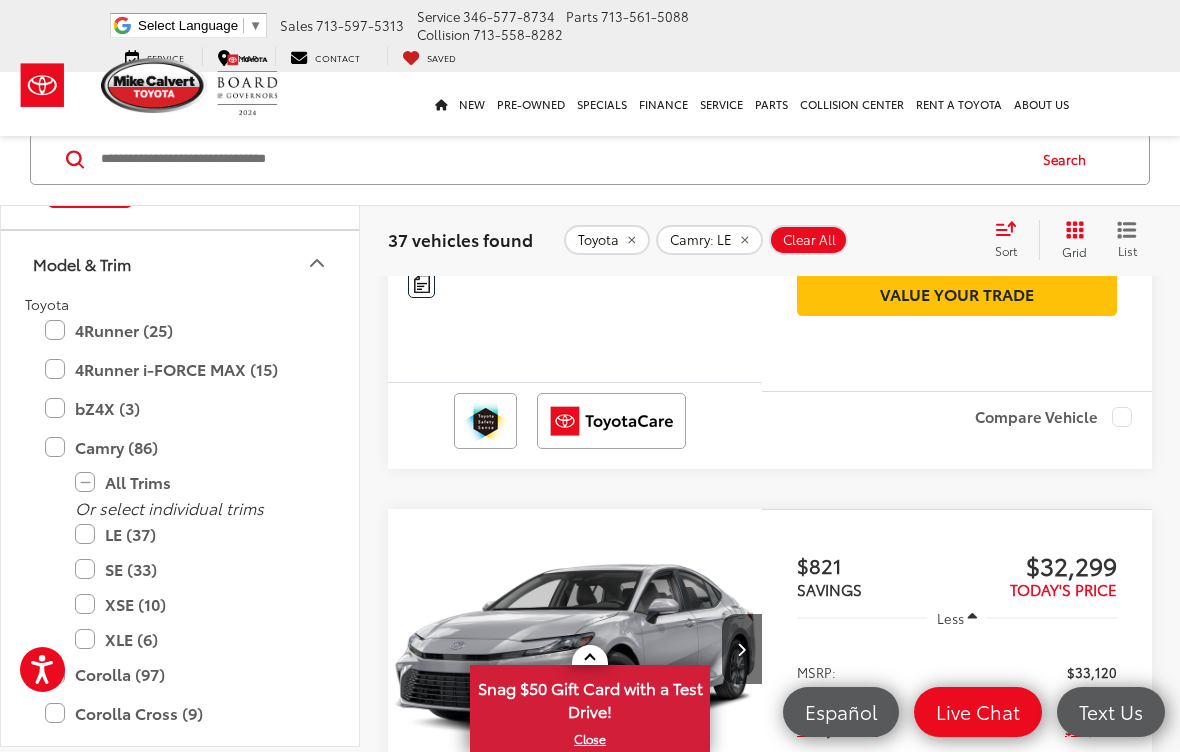 click at bounding box center [422, 283] 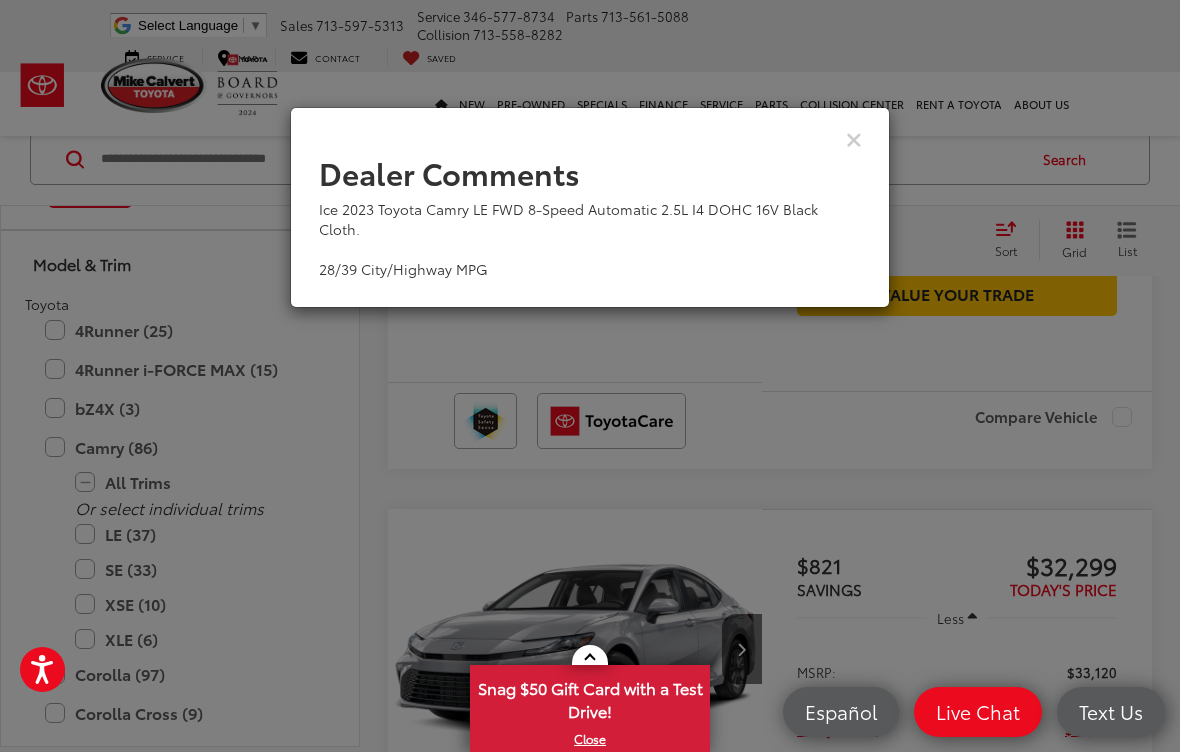 click at bounding box center [854, 138] 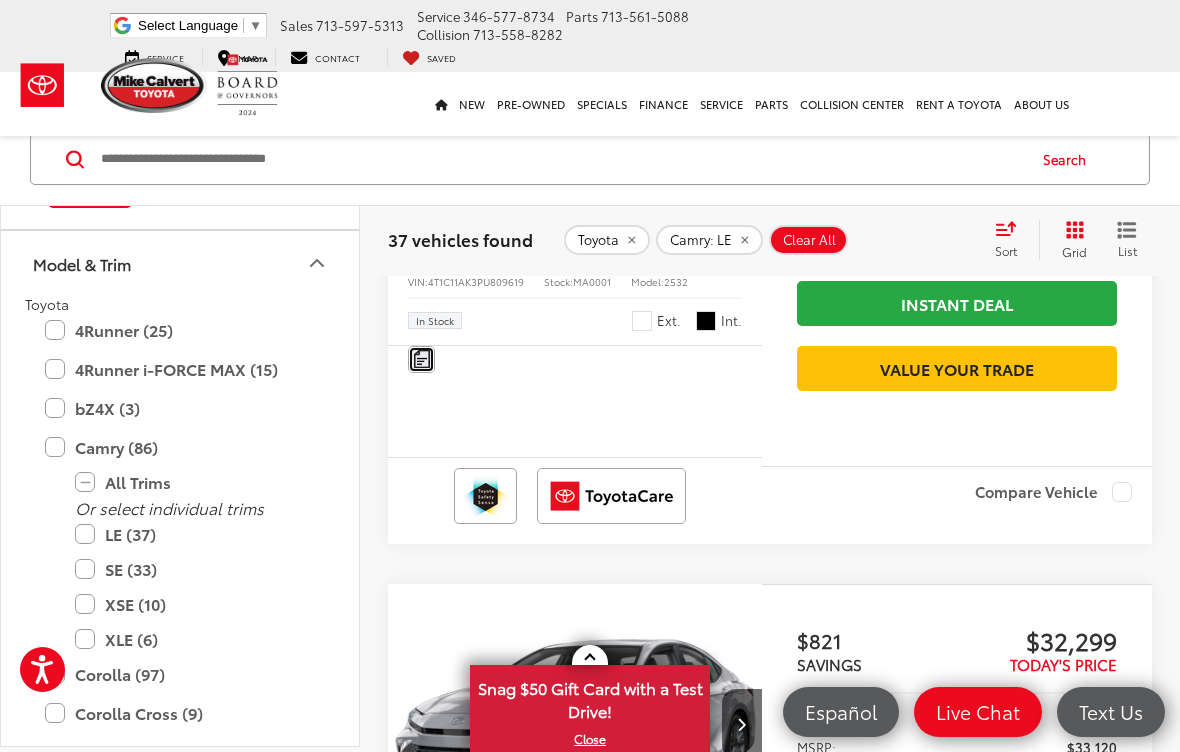 scroll, scrollTop: 2352, scrollLeft: 0, axis: vertical 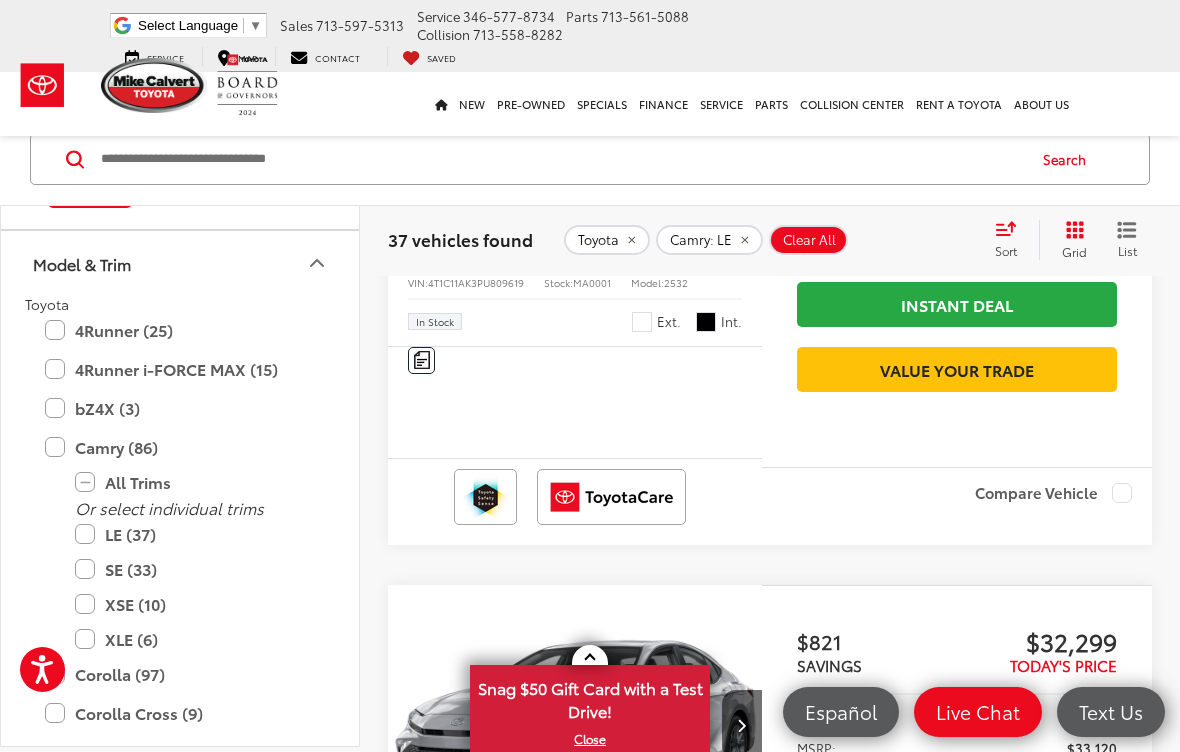 click at bounding box center [561, 159] 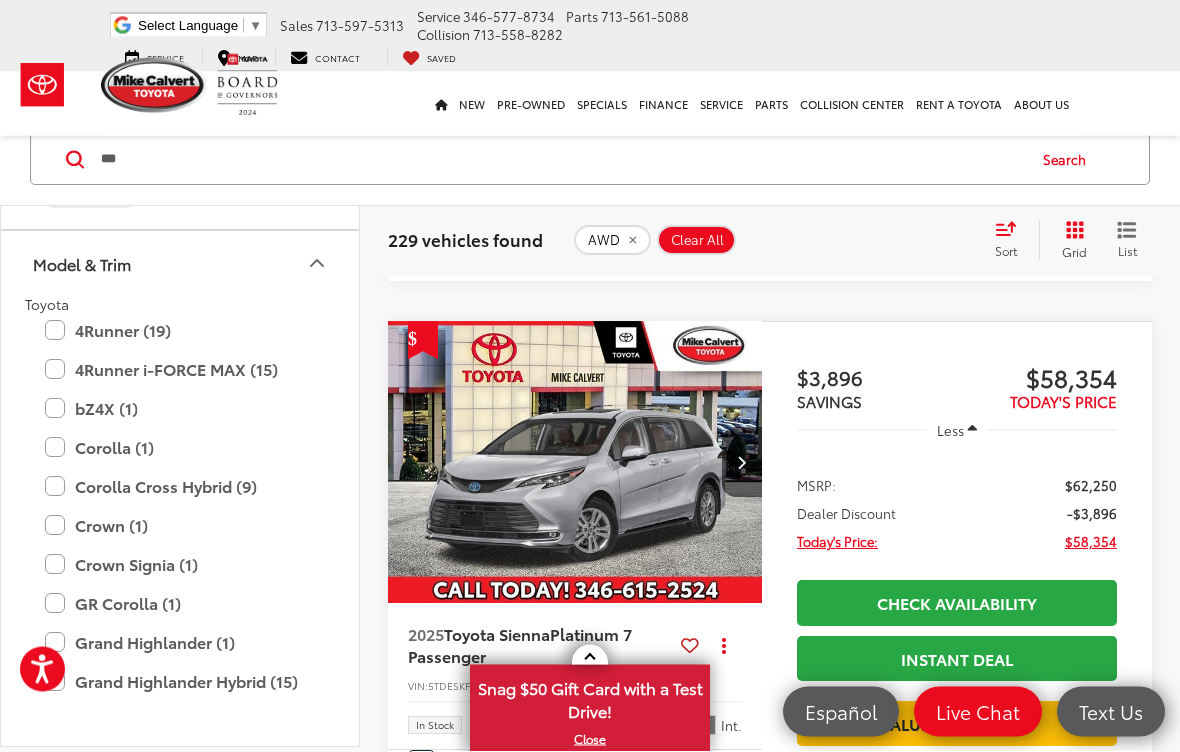 scroll, scrollTop: 1406, scrollLeft: 0, axis: vertical 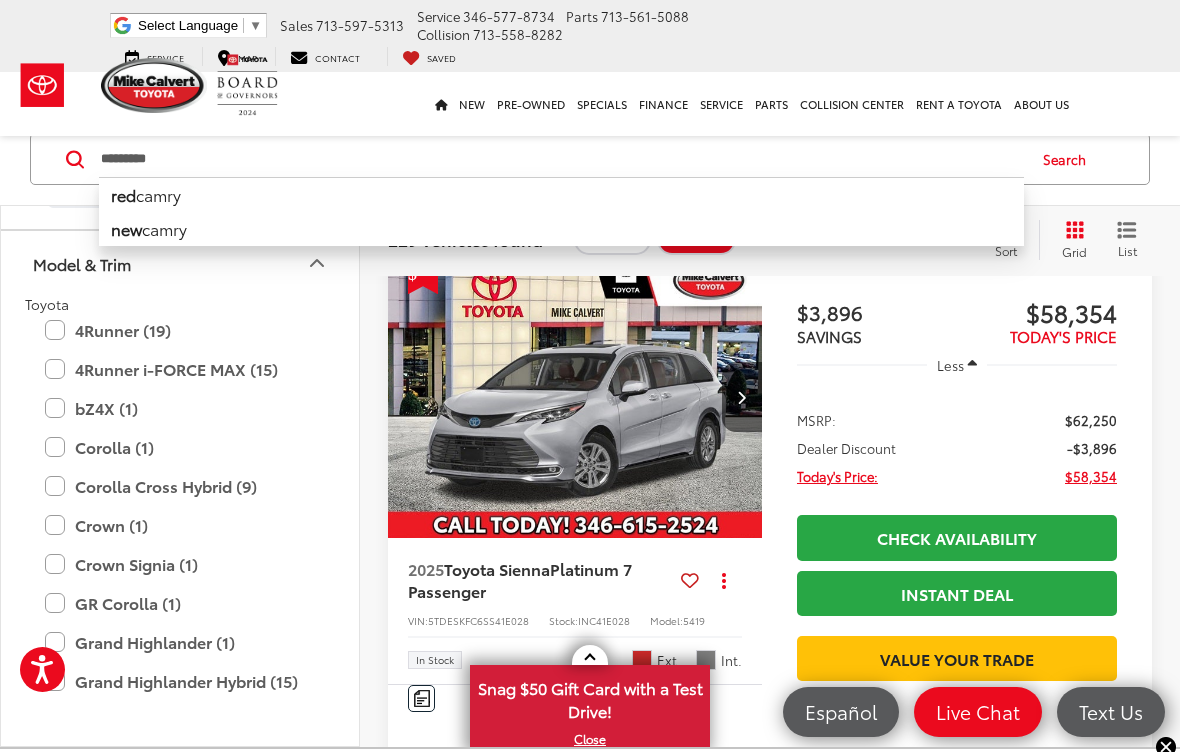 type on "*********" 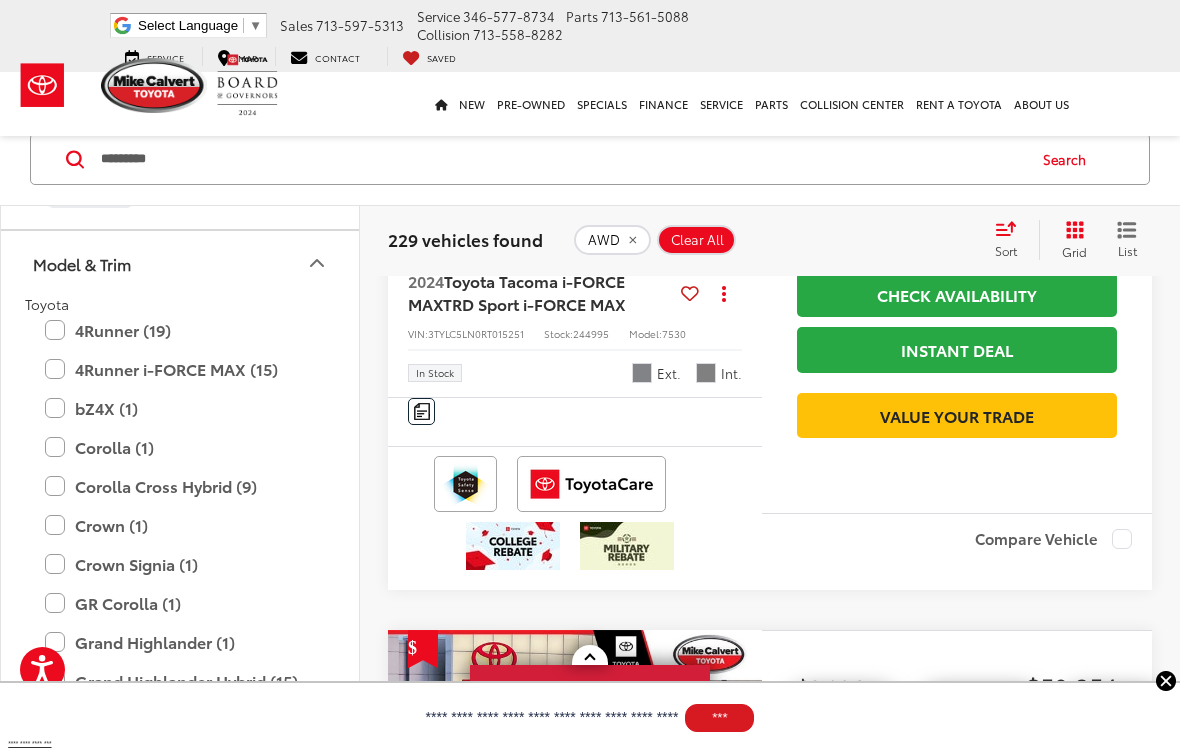 scroll, scrollTop: 105, scrollLeft: 0, axis: vertical 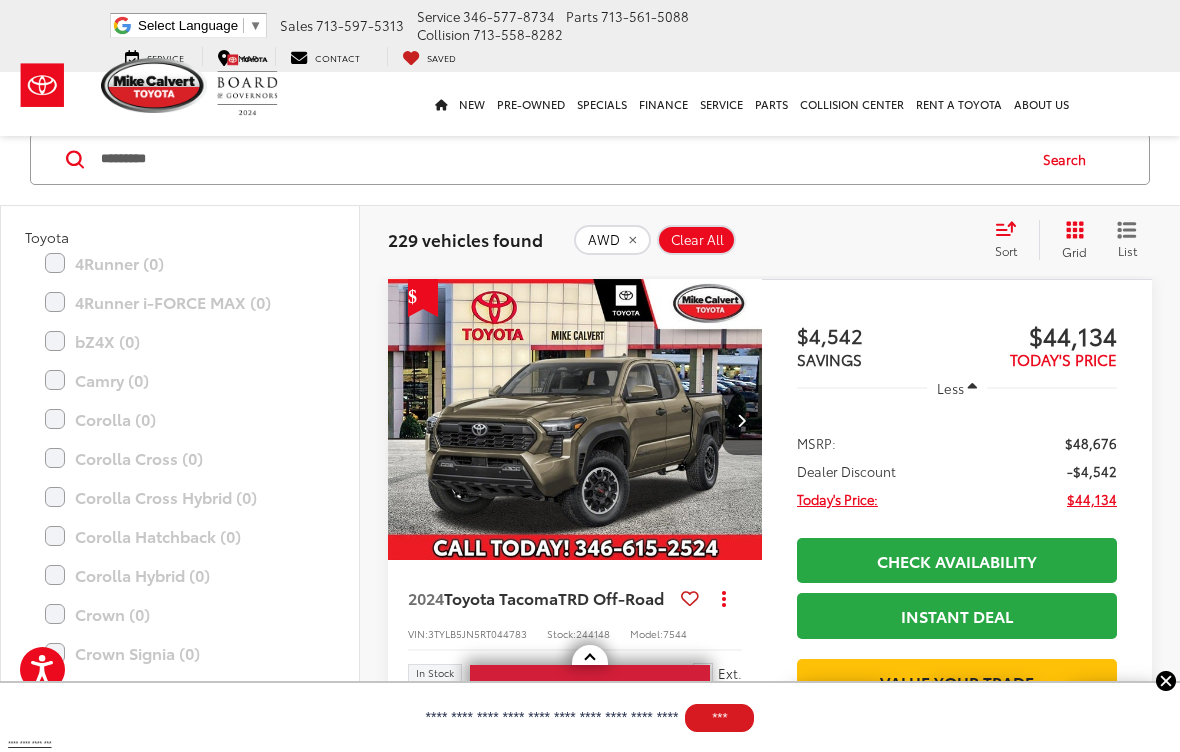 click on "Search" at bounding box center (1069, 159) 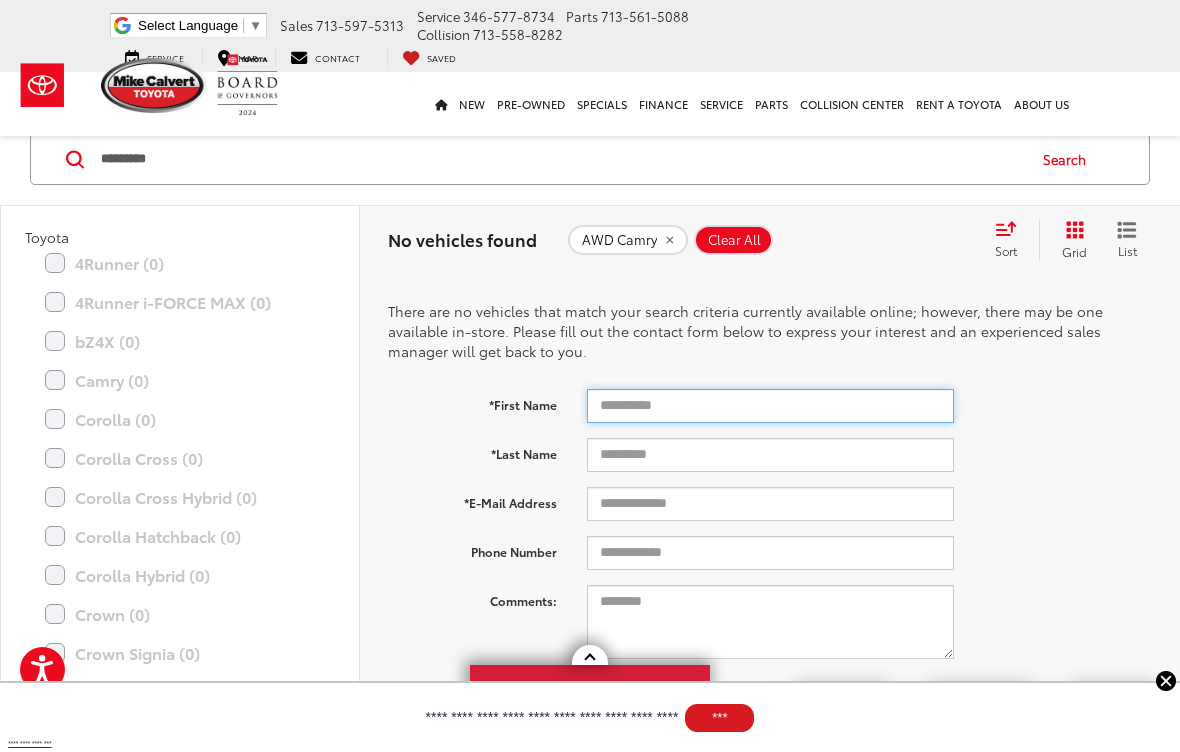 click on "*First Name" at bounding box center [770, 406] 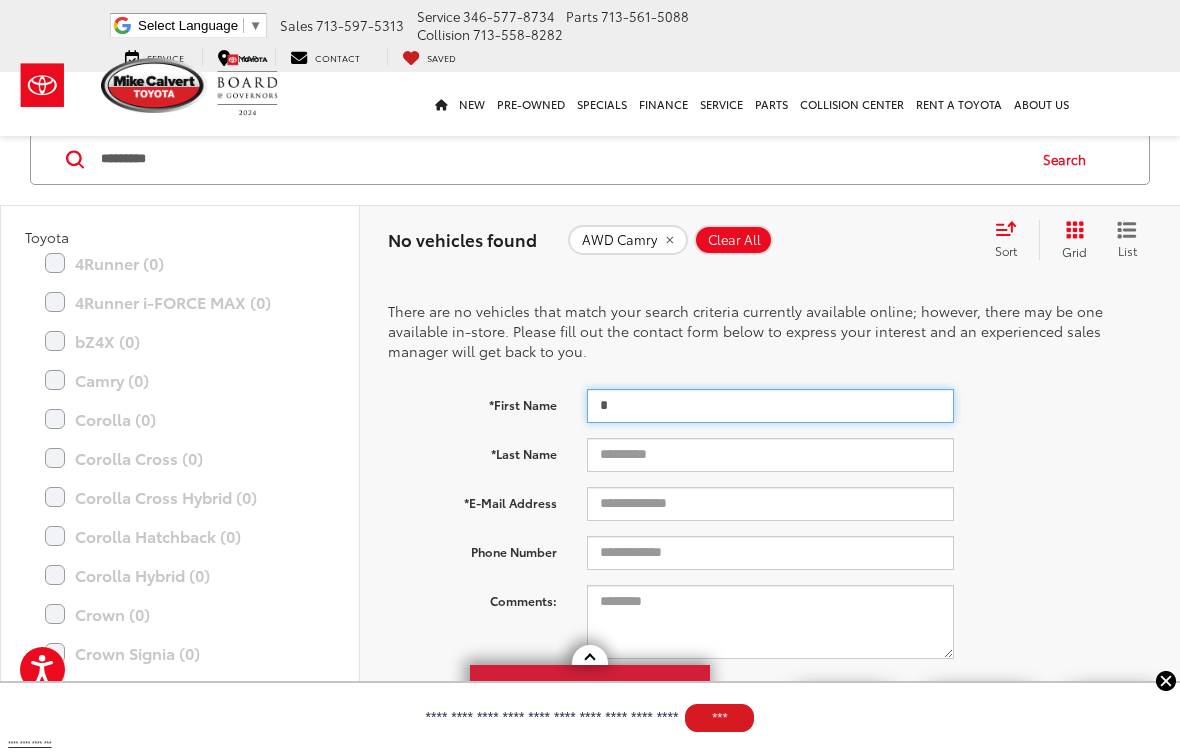 type on "*" 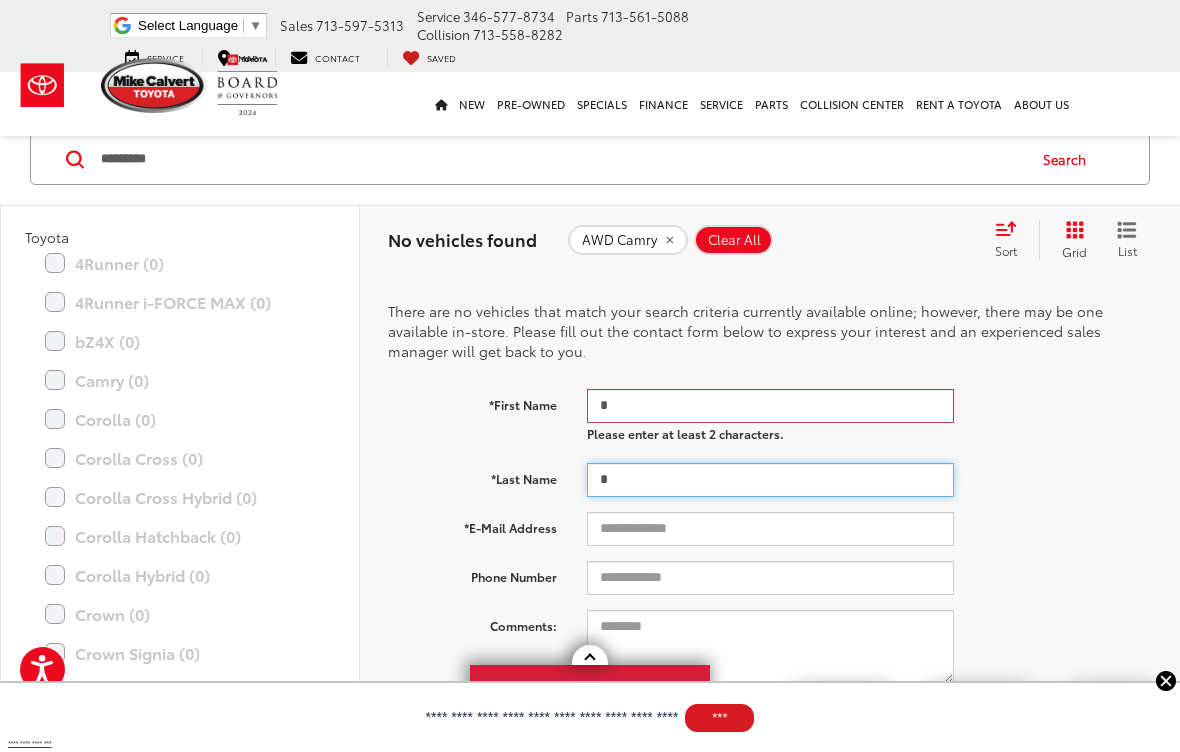 type on "*" 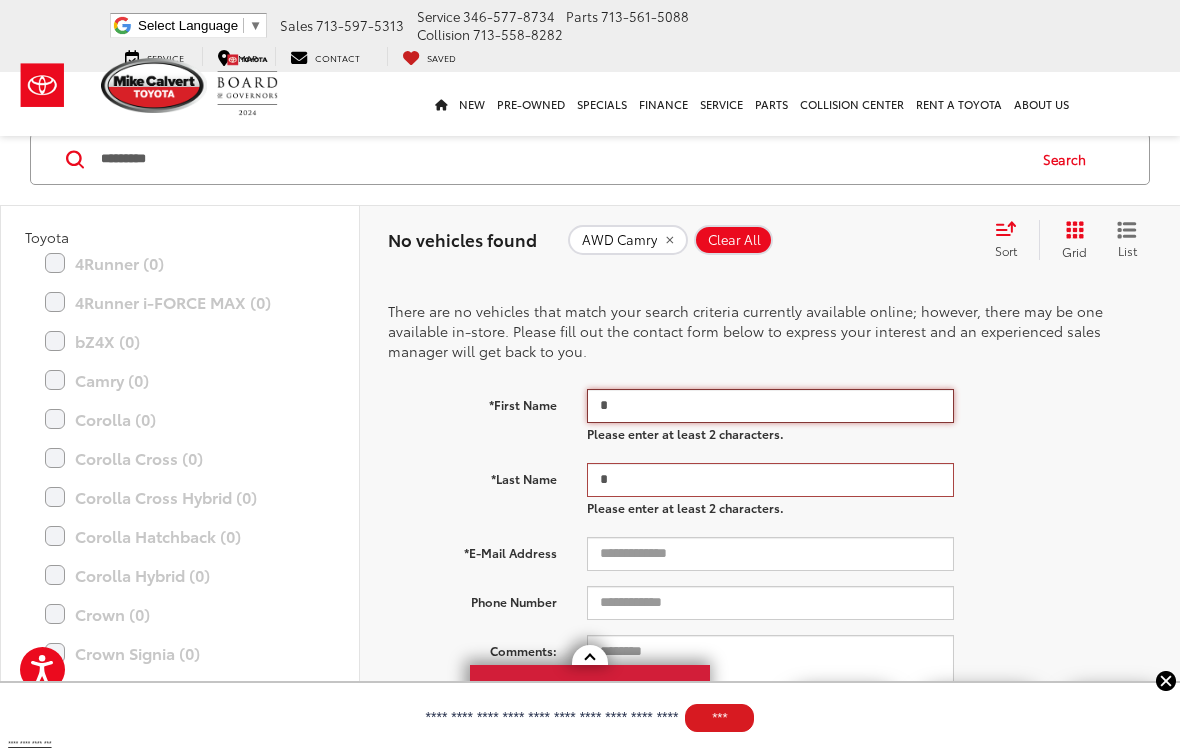 click on "*" at bounding box center (770, 406) 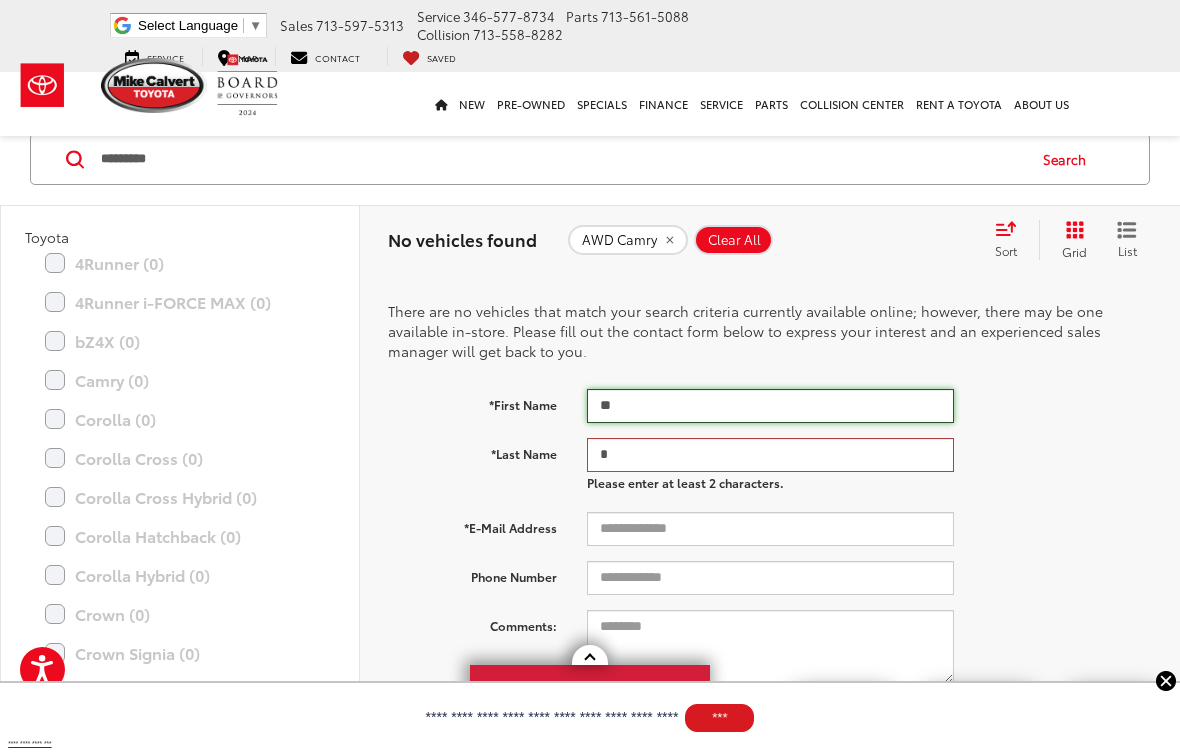 type on "**" 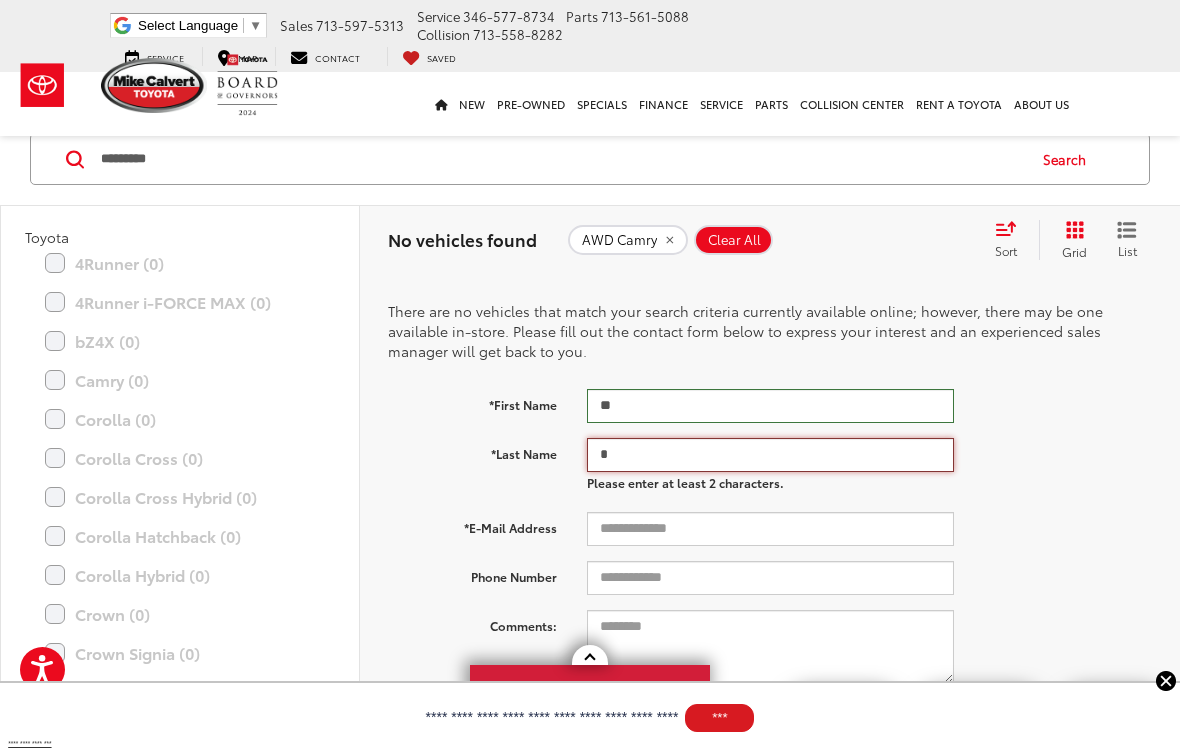 click on "*" at bounding box center [770, 455] 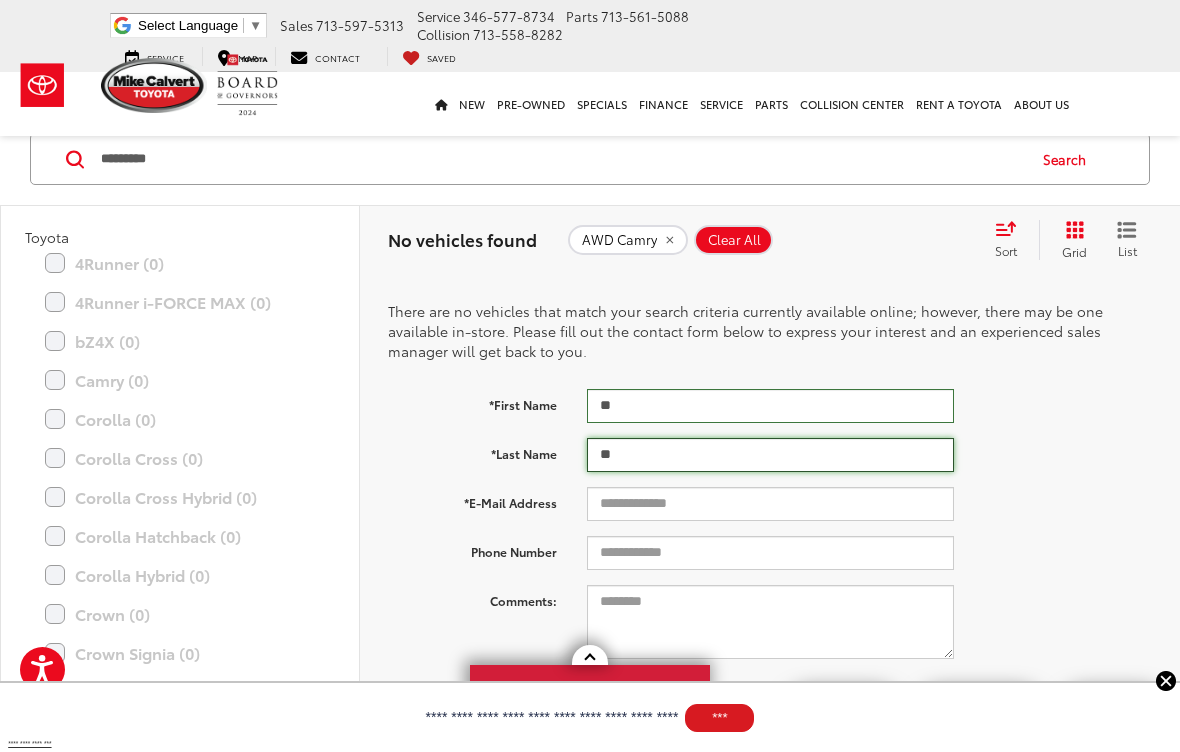 type on "**" 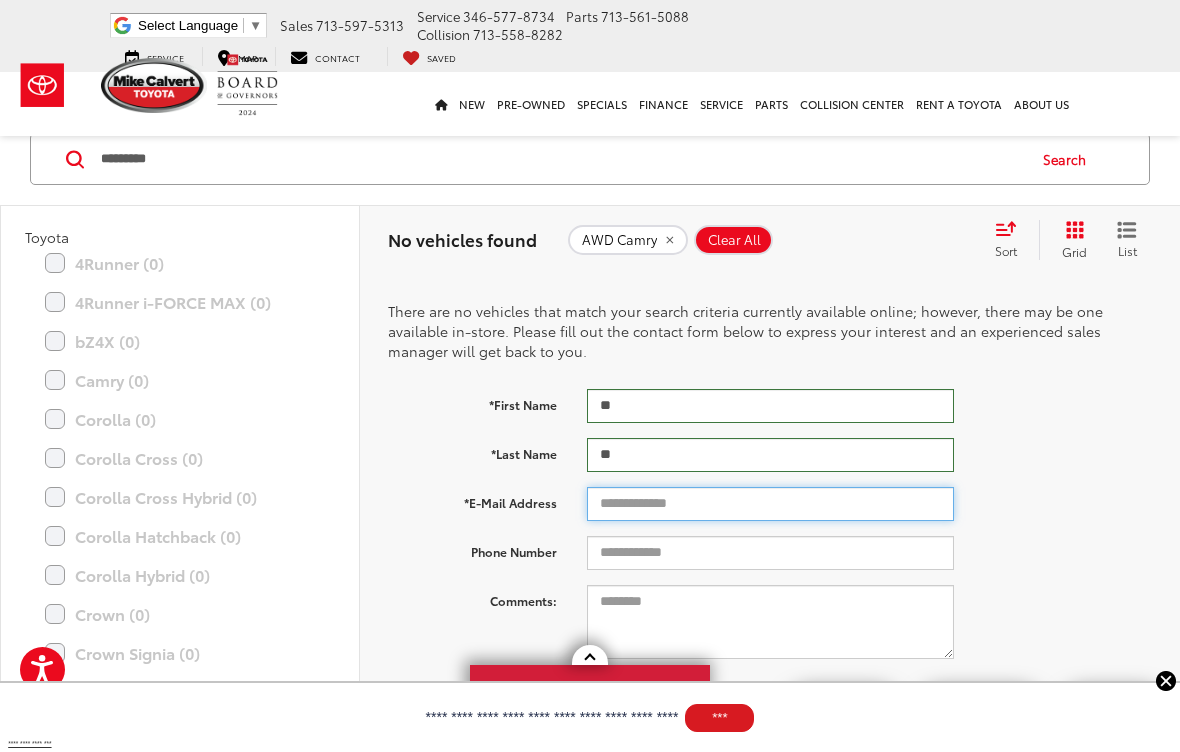 click on "*E-Mail Address" at bounding box center [770, 504] 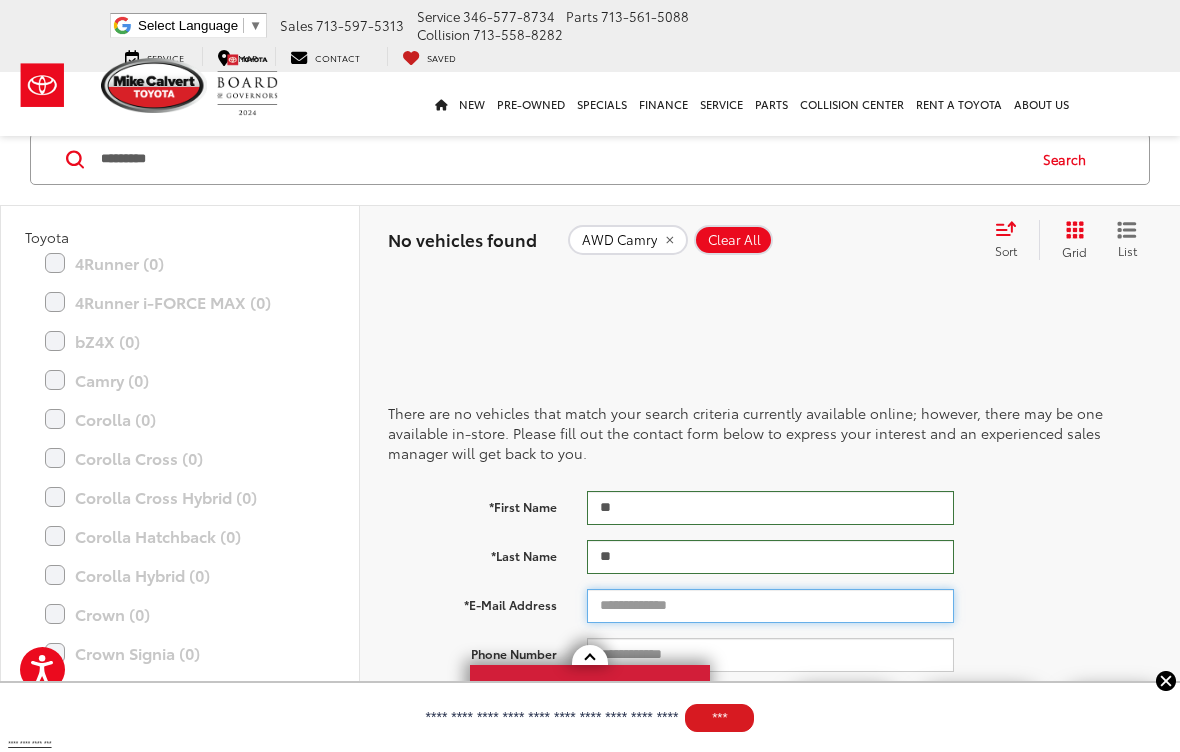 scroll, scrollTop: 0, scrollLeft: 0, axis: both 